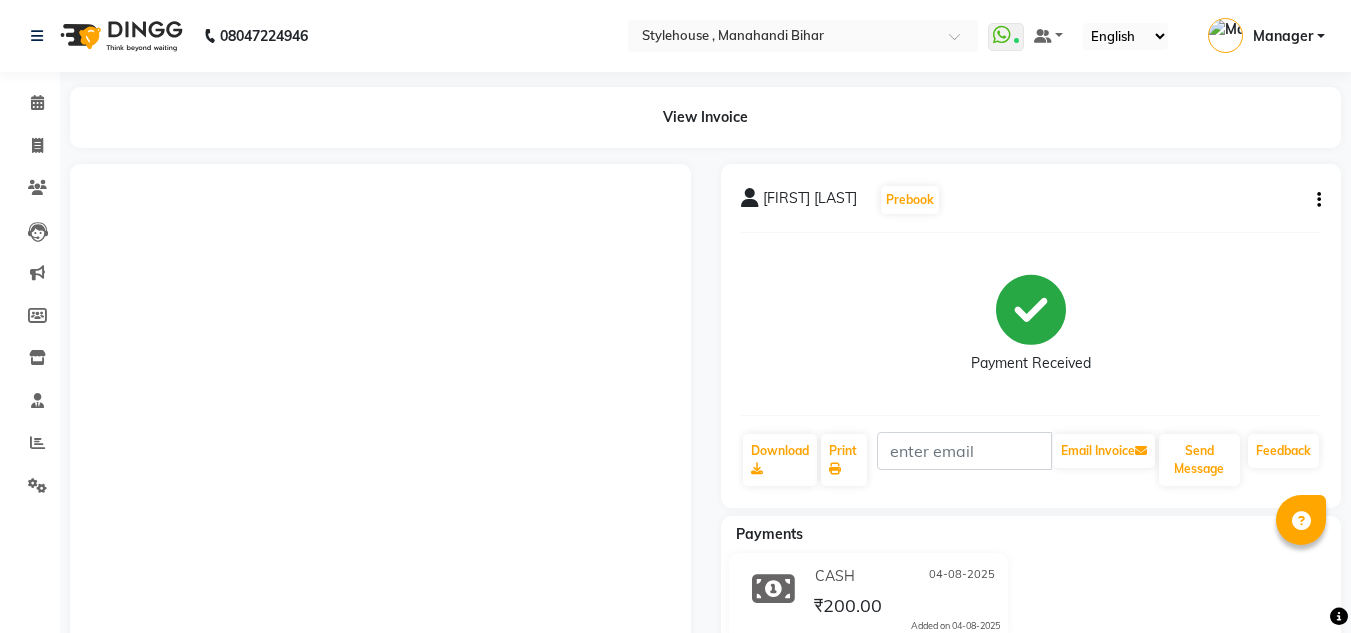 scroll, scrollTop: 0, scrollLeft: 0, axis: both 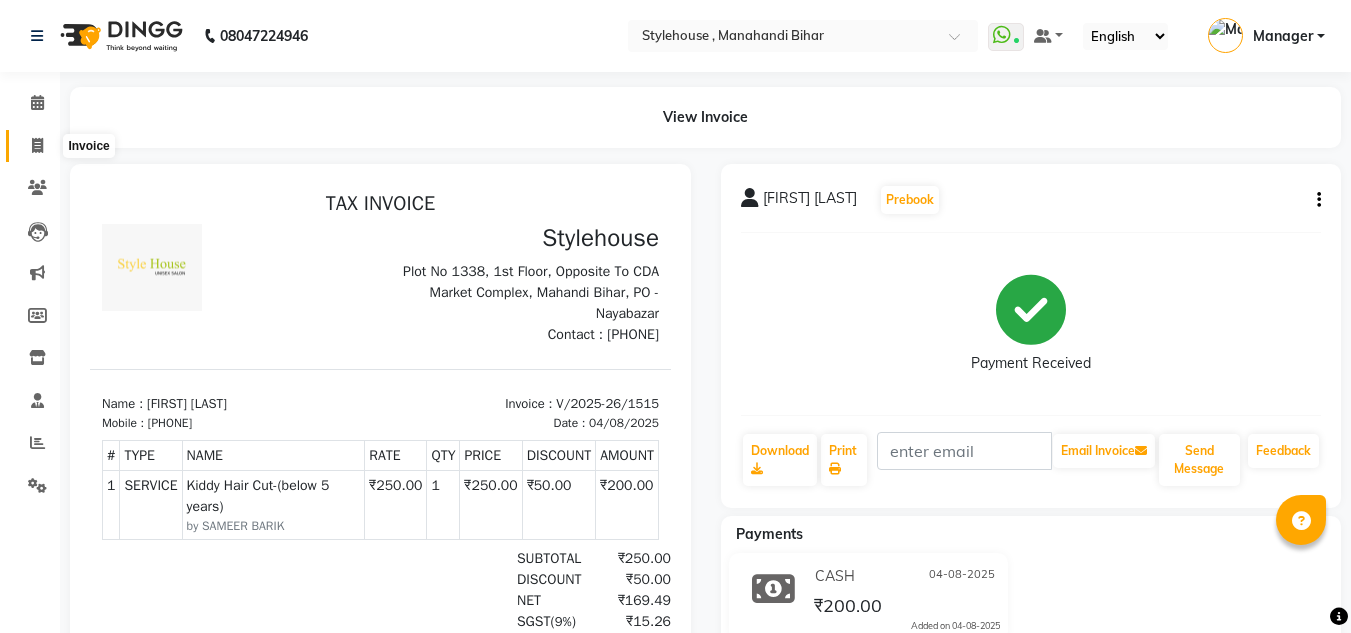 click 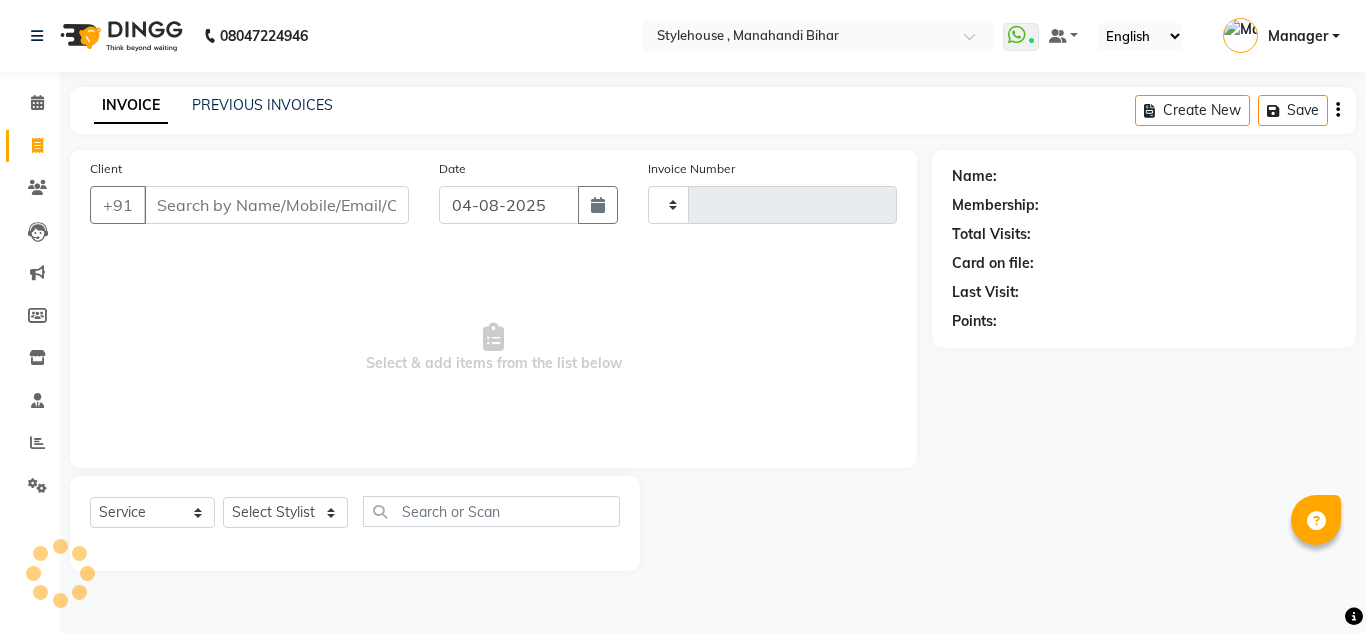 type on "1516" 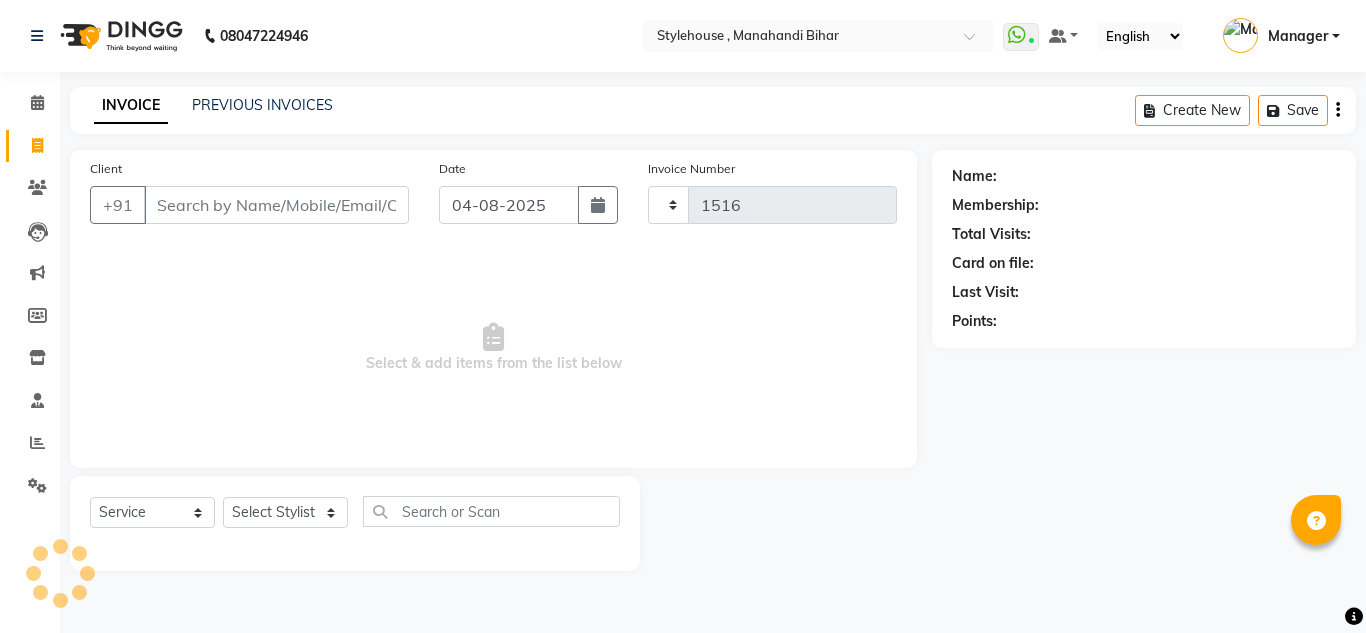 select on "7793" 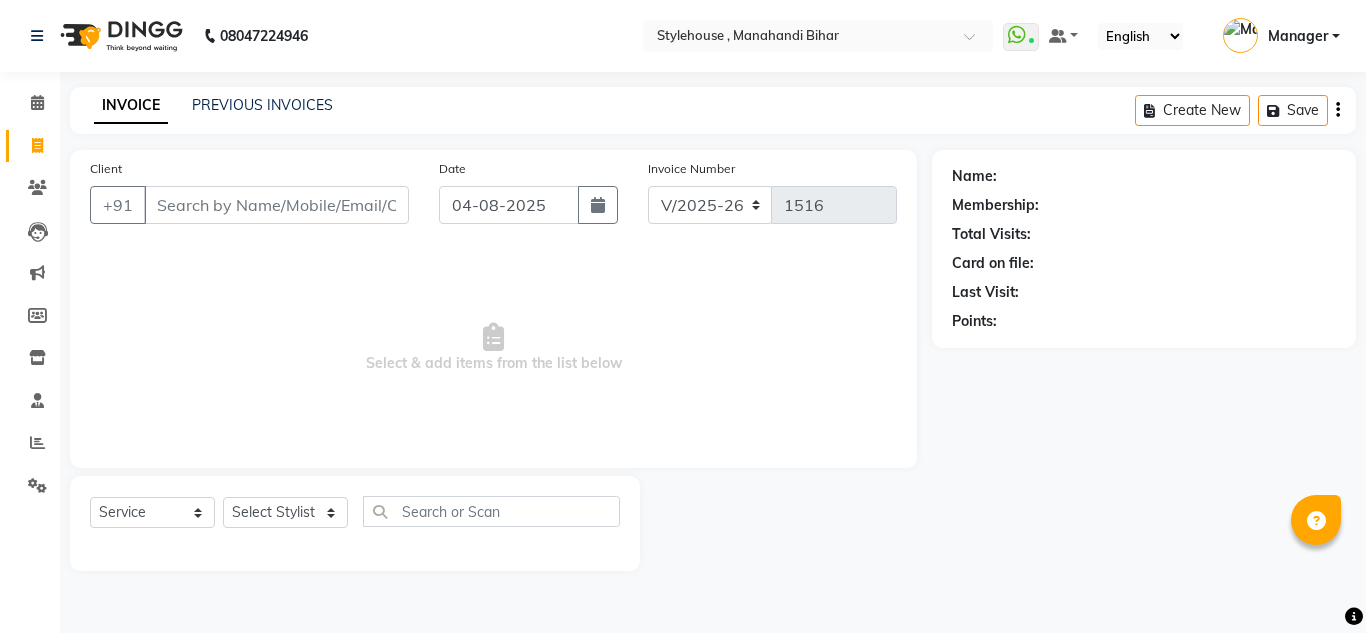 click on "Client" at bounding box center [276, 205] 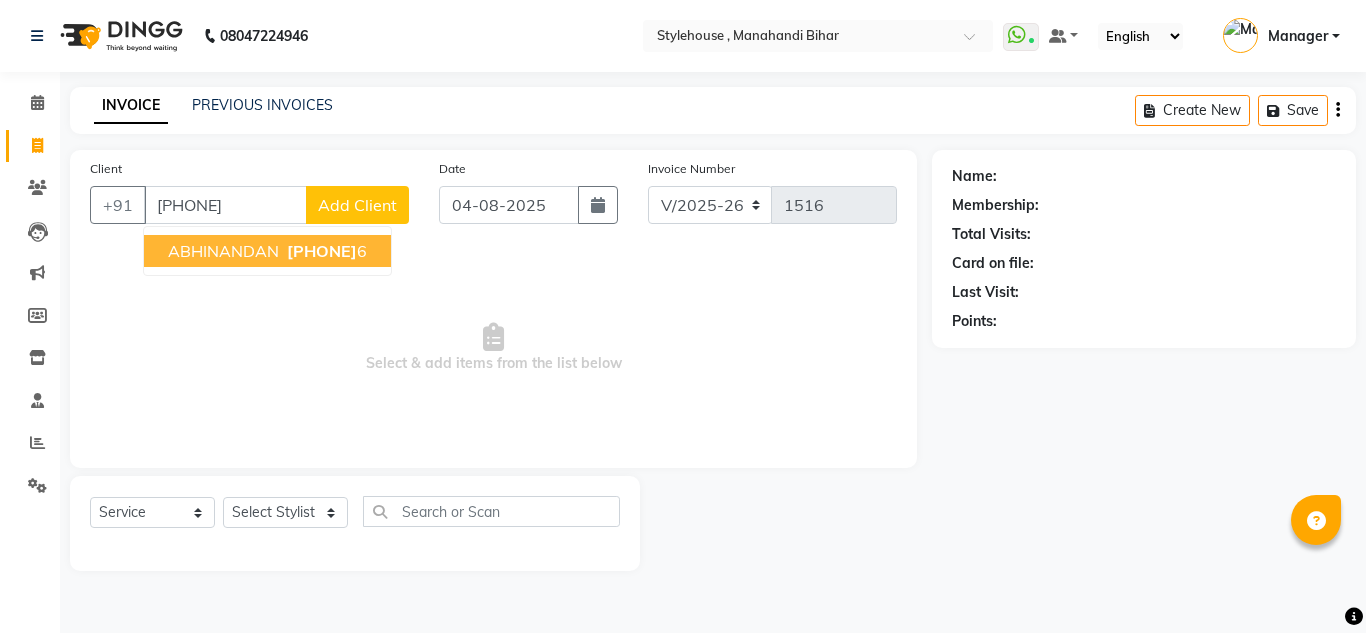 click on "[PHONE]" at bounding box center (322, 251) 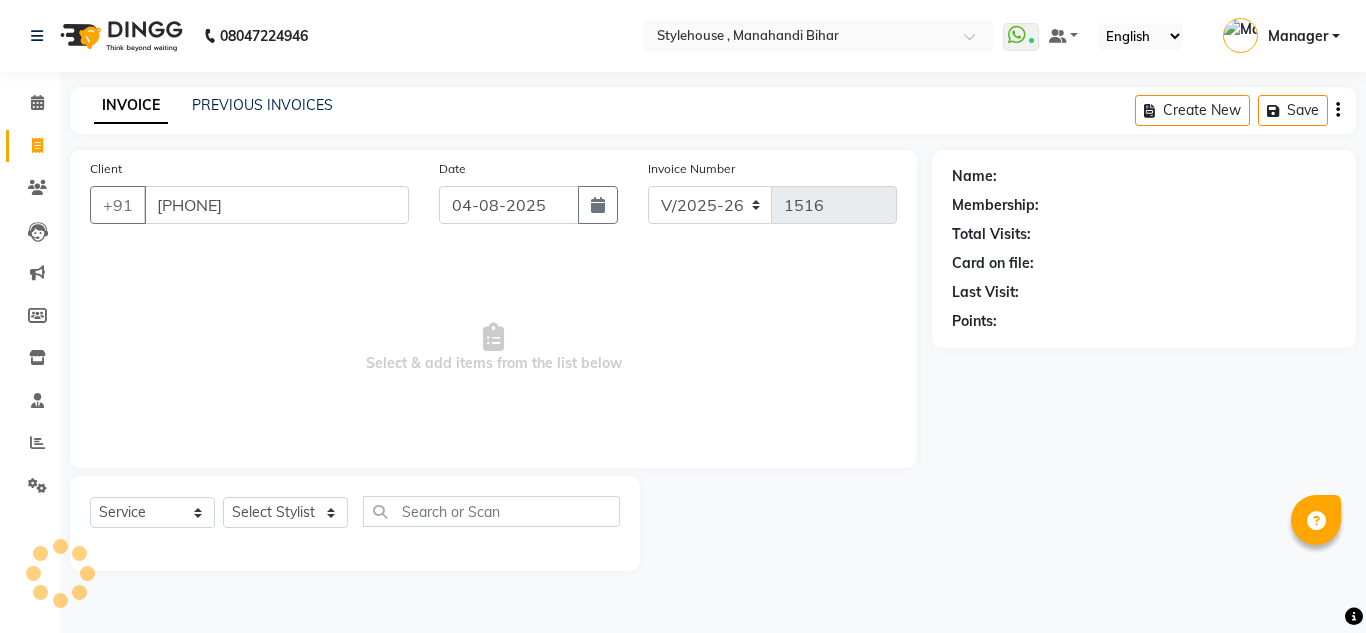 type on "[PHONE]" 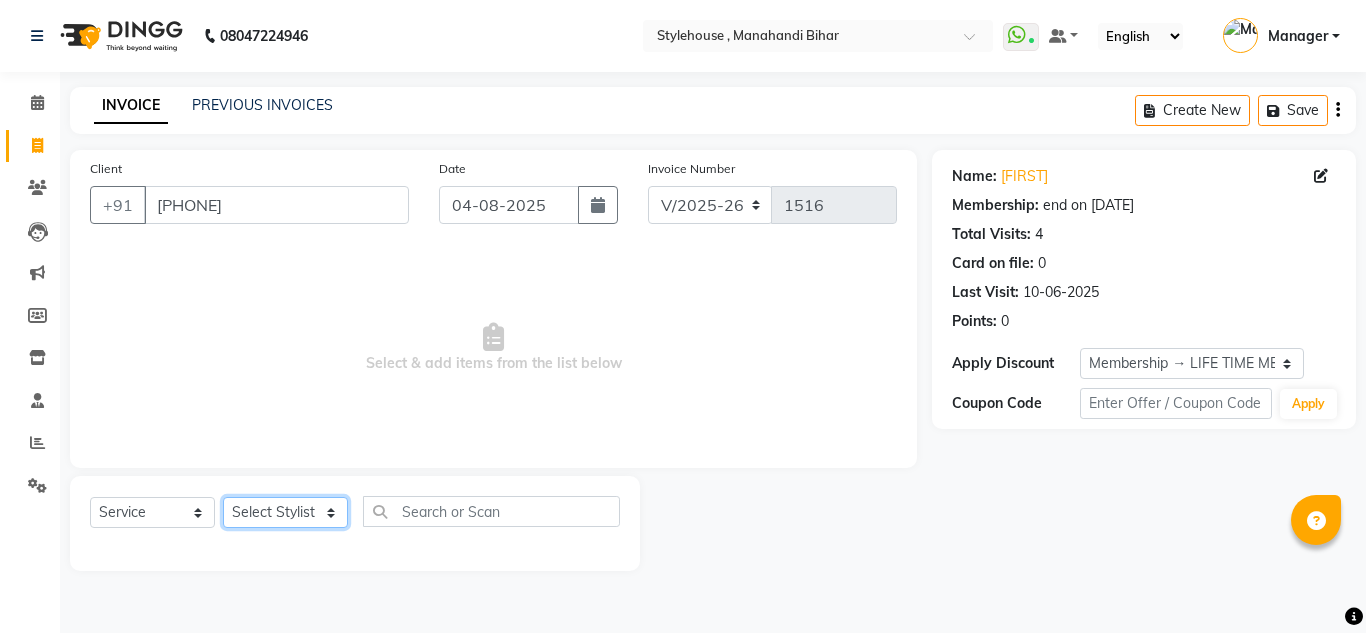 click on "Select Stylist ANIL BARIK ANIRUDH SAHOO JYOTIRANJAN BARIK KANHA LAXMI PRIYA Manager Manisha MANJIT BARIK PRADEEP BARIK PRIYANKA NANDA PUJA ROUT RUMA SAGARIKA SAHOO SALMAN SAMEER BARIK SAROJ SITHA TARA DEVI SHRESTA" 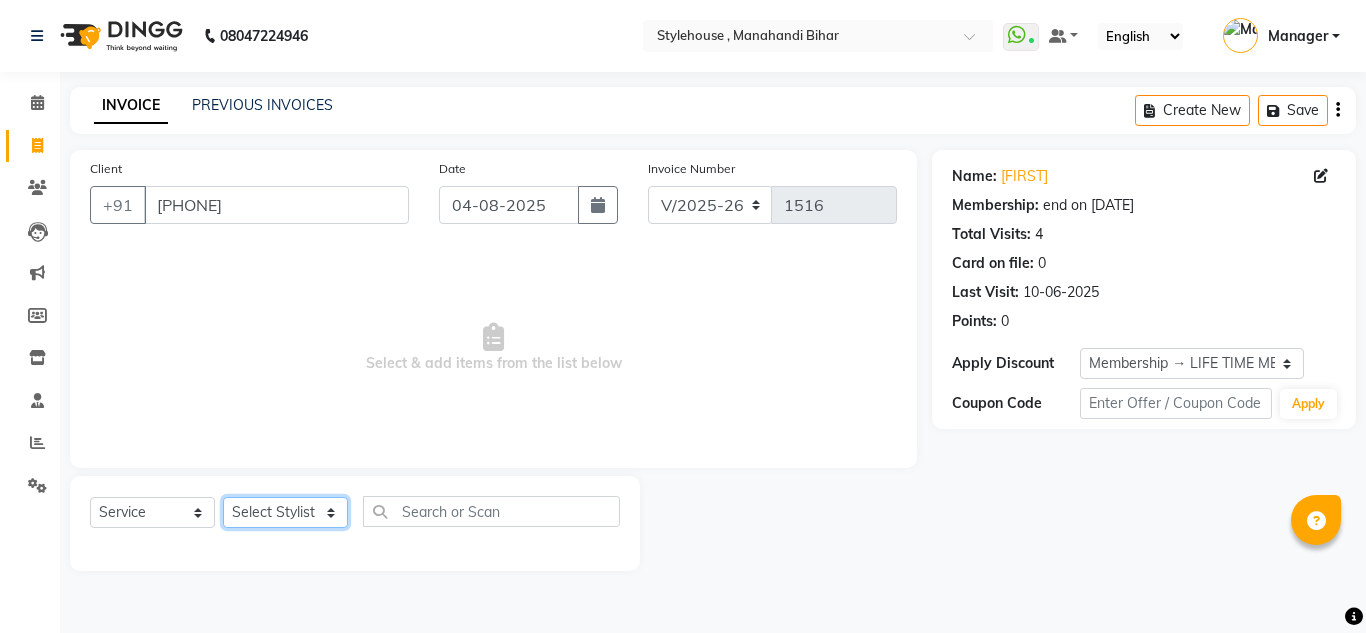 select on "69900" 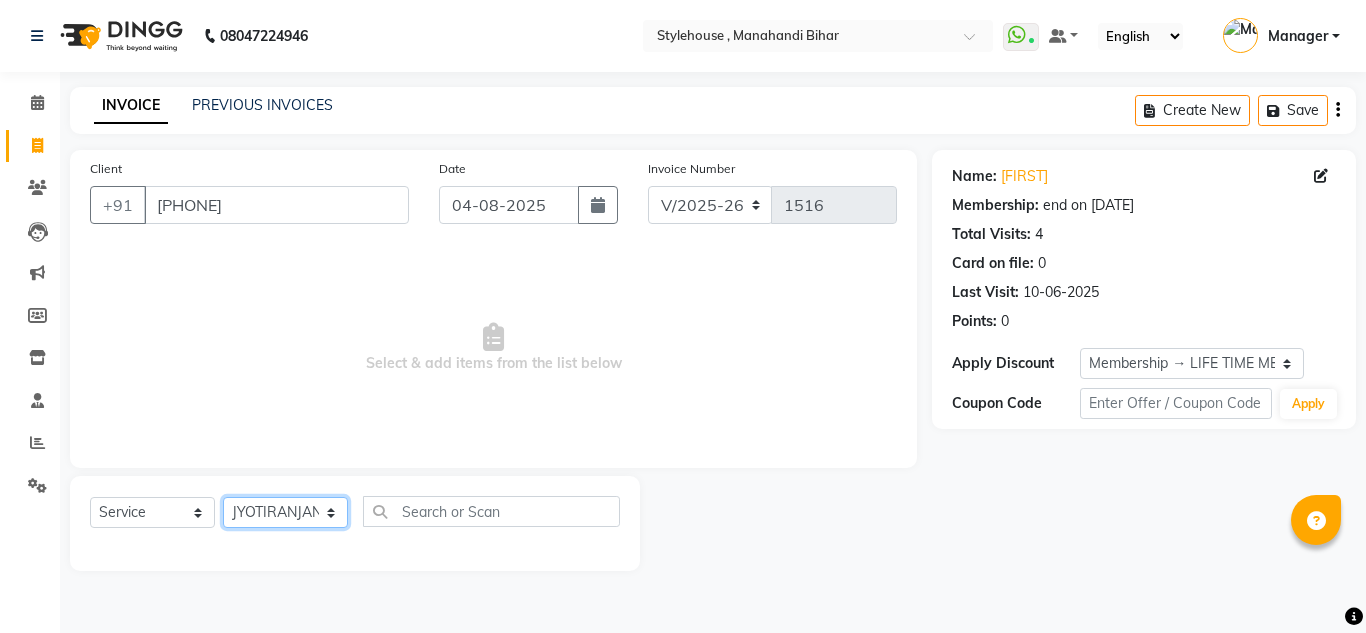 click on "Select Stylist ANIL BARIK ANIRUDH SAHOO JYOTIRANJAN BARIK KANHA LAXMI PRIYA Manager Manisha MANJIT BARIK PRADEEP BARIK PRIYANKA NANDA PUJA ROUT RUMA SAGARIKA SAHOO SALMAN SAMEER BARIK SAROJ SITHA TARA DEVI SHRESTA" 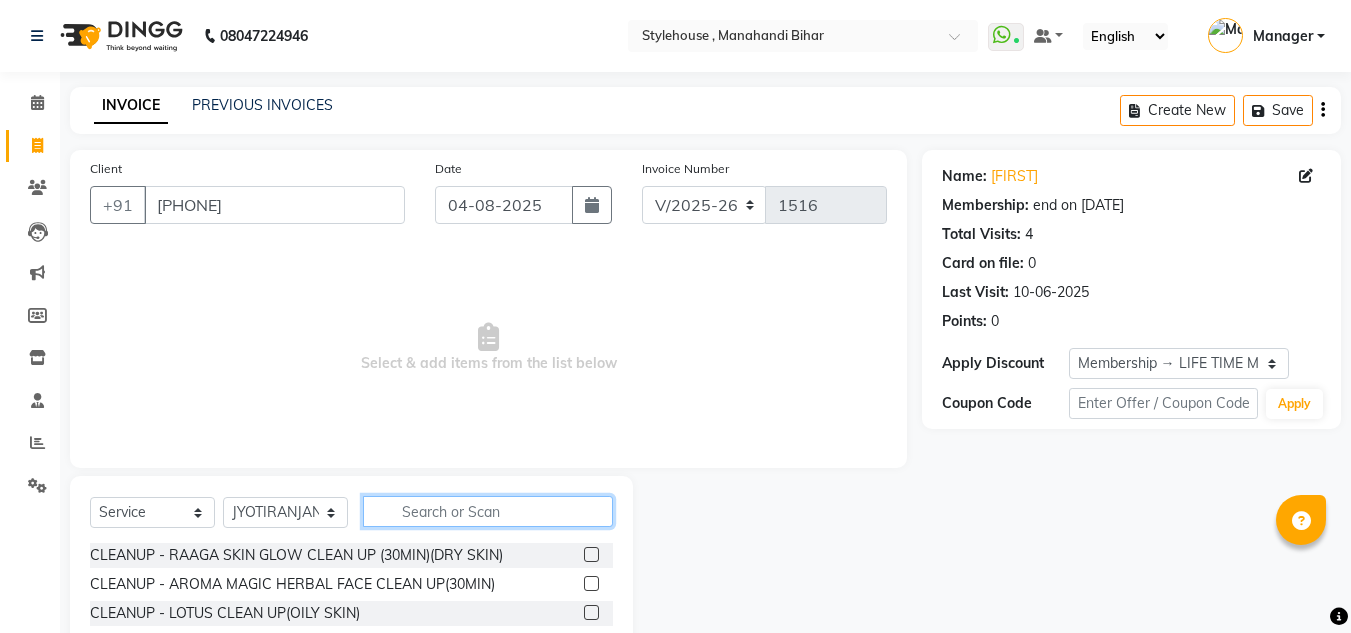 click 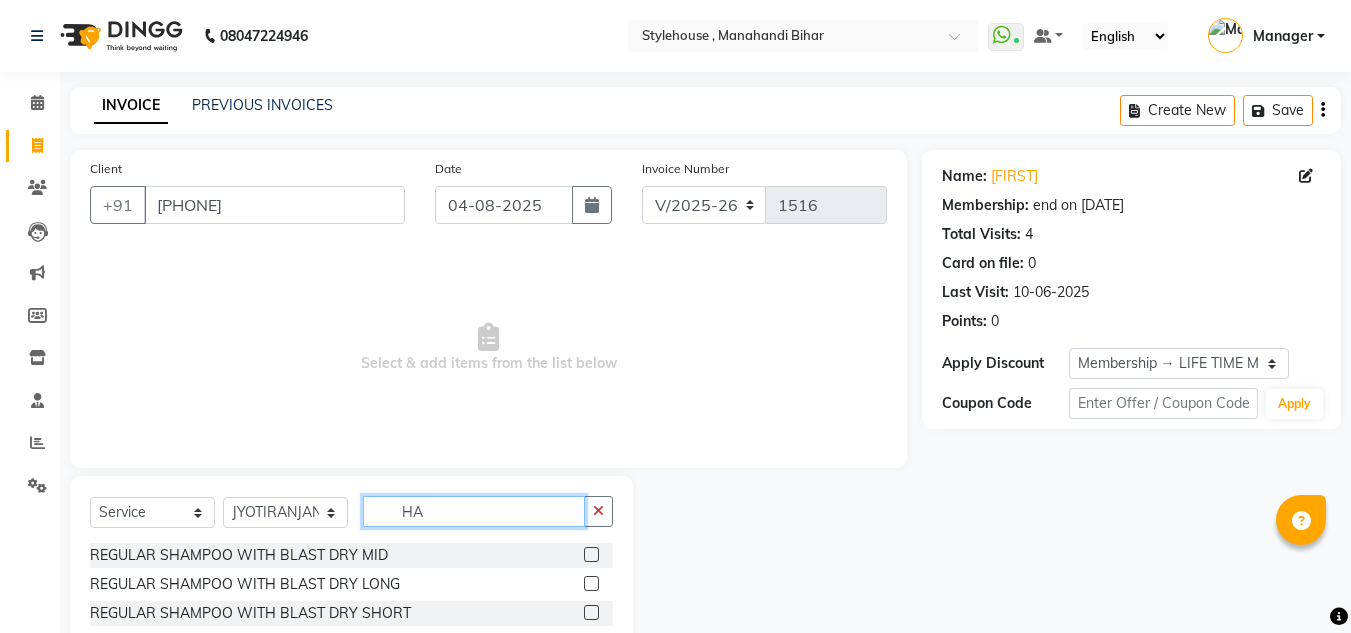 type on "H" 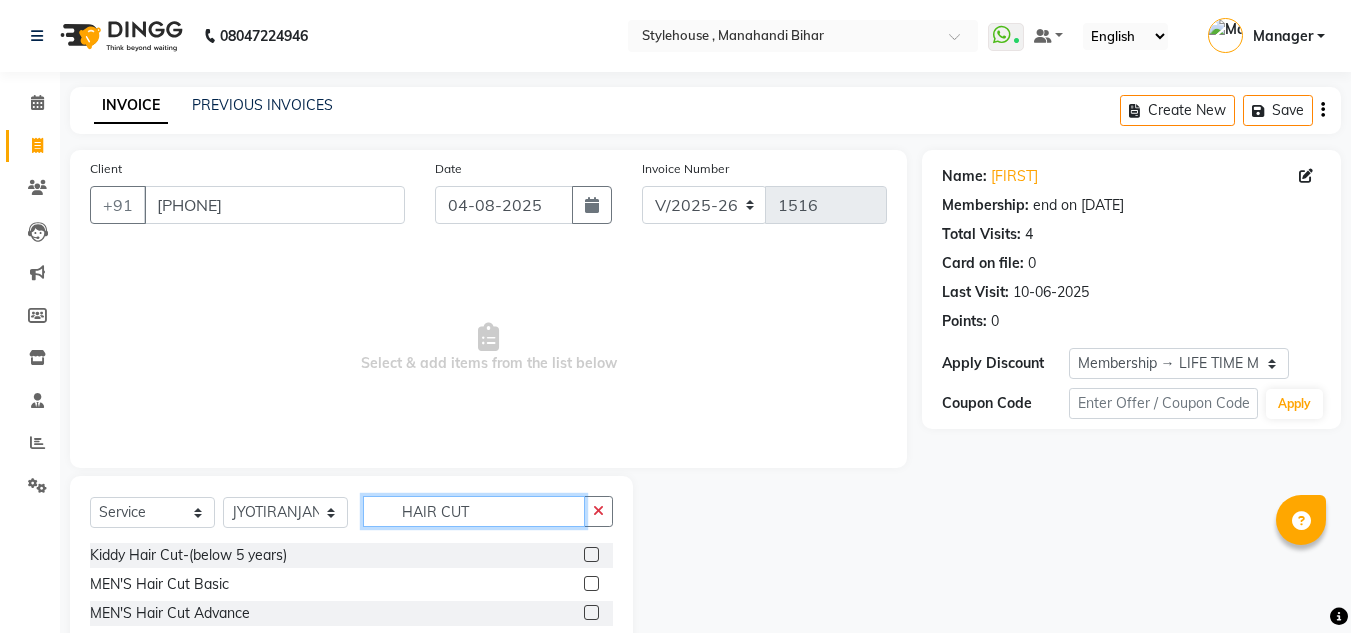 type on "HAIR CUT" 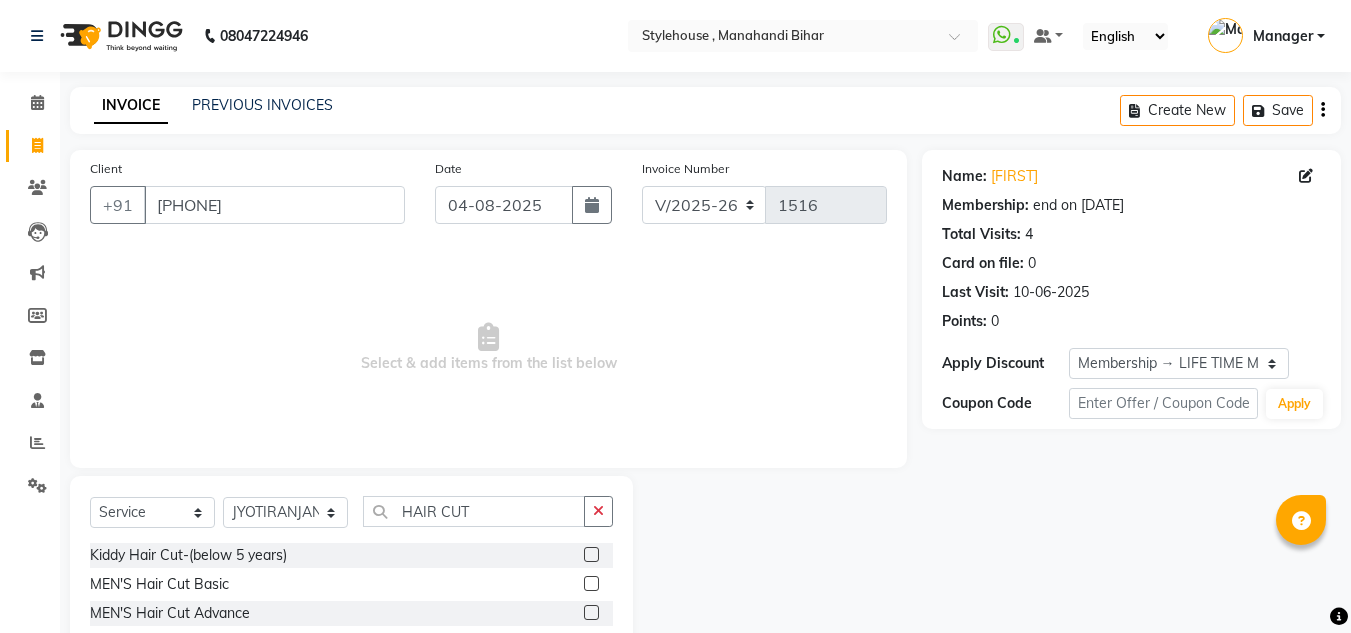click 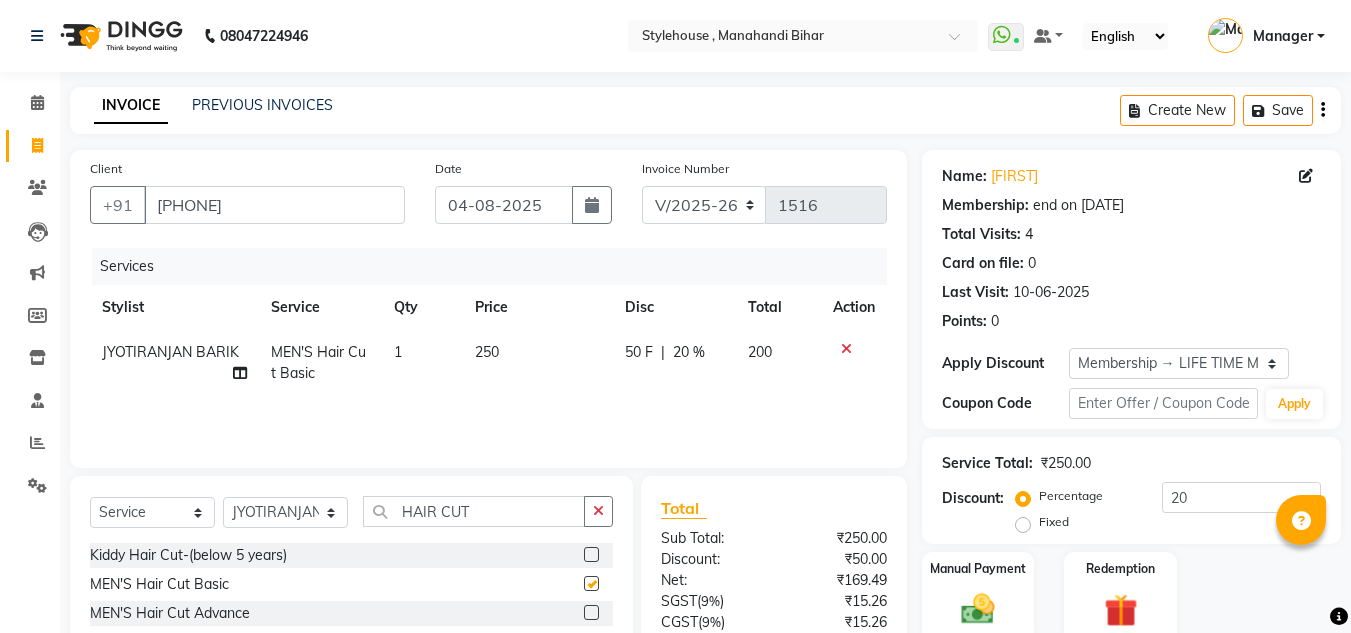 checkbox on "false" 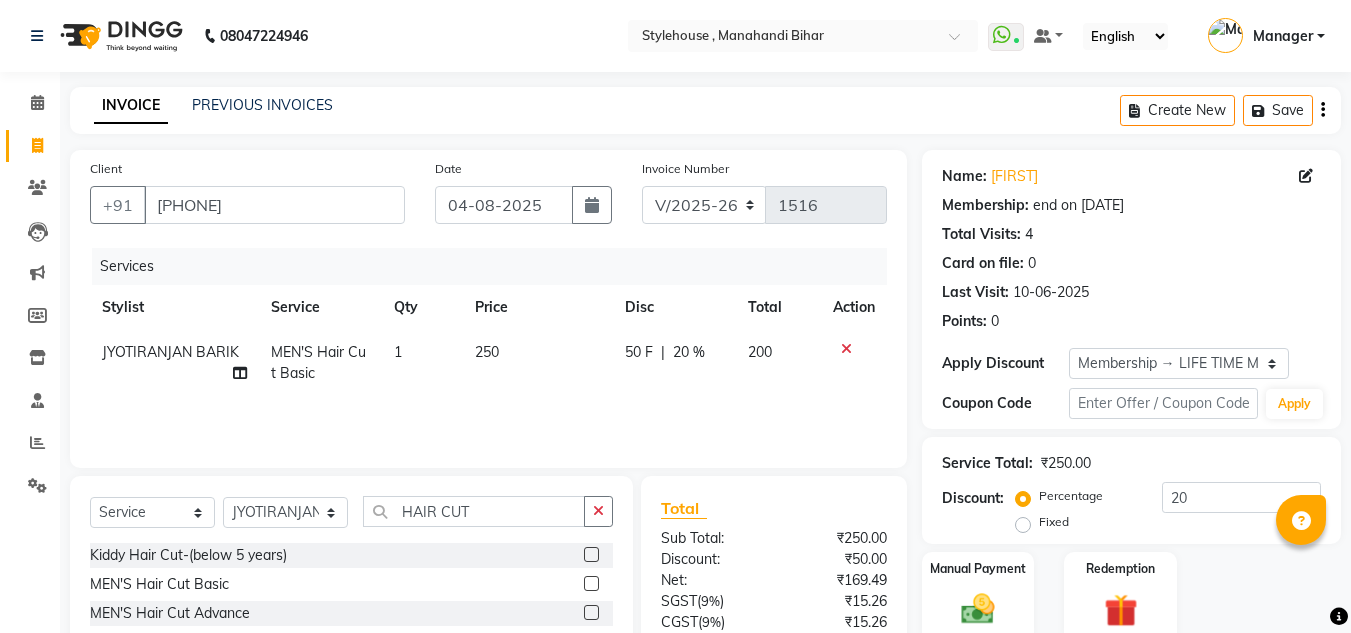 click 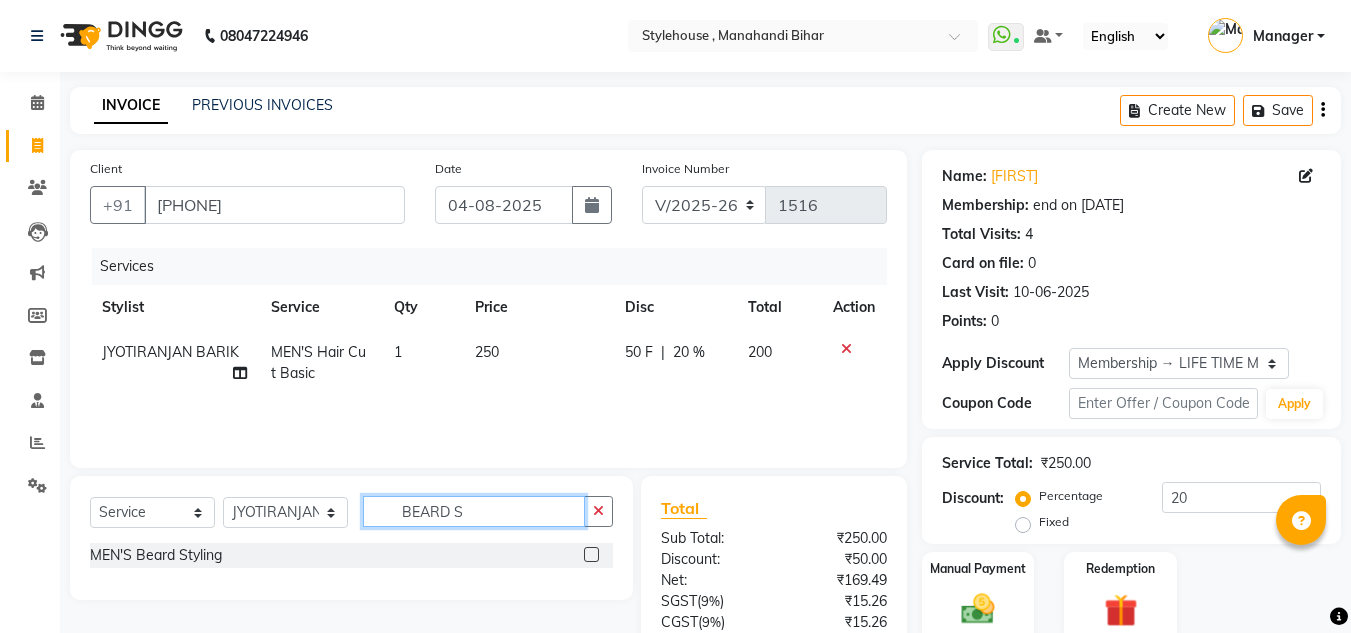 type on "BEARD S" 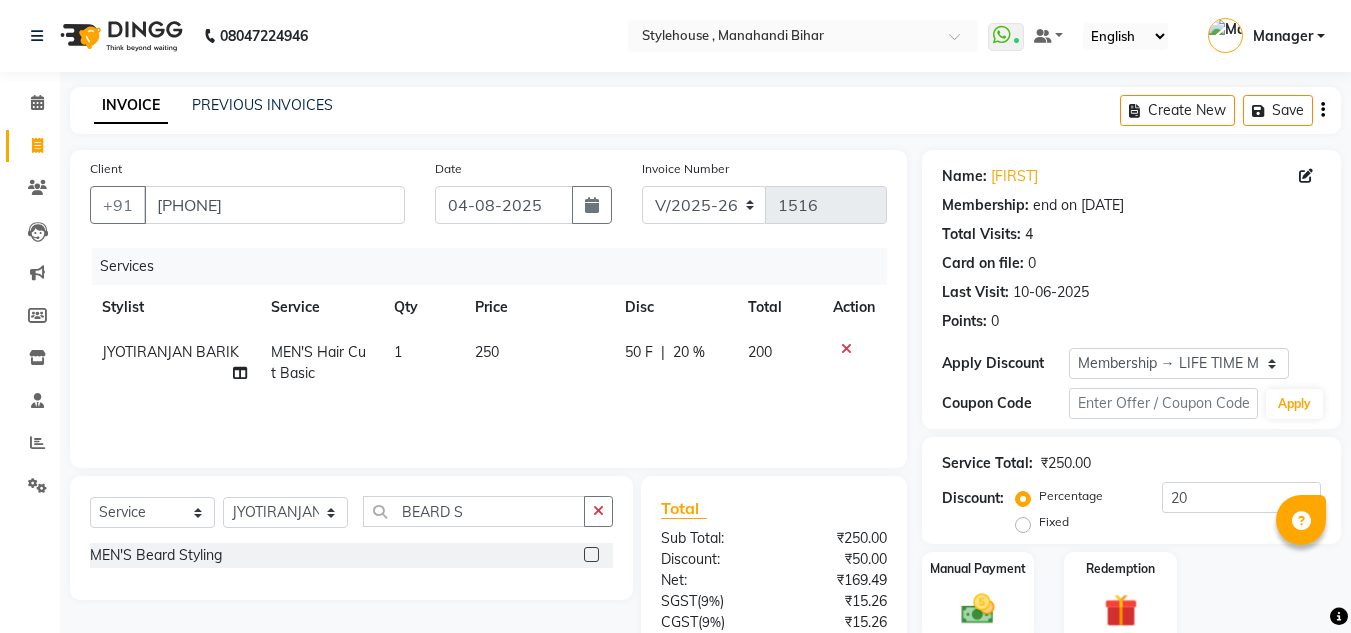 click 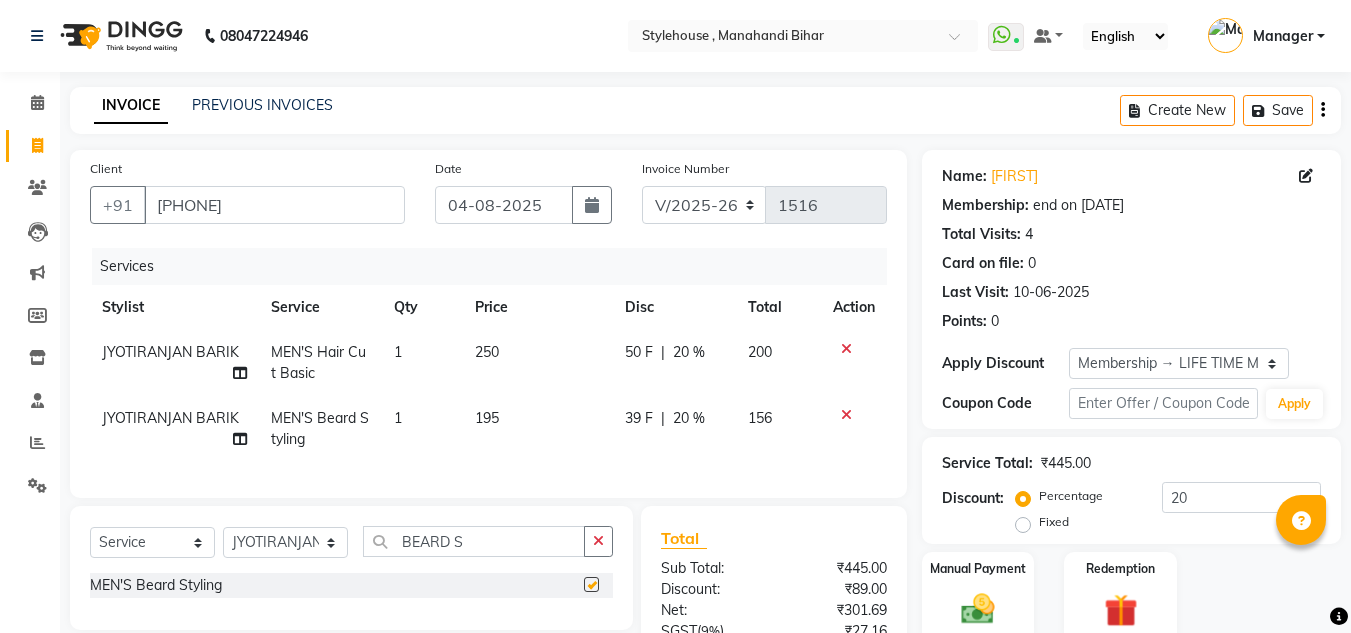 checkbox on "false" 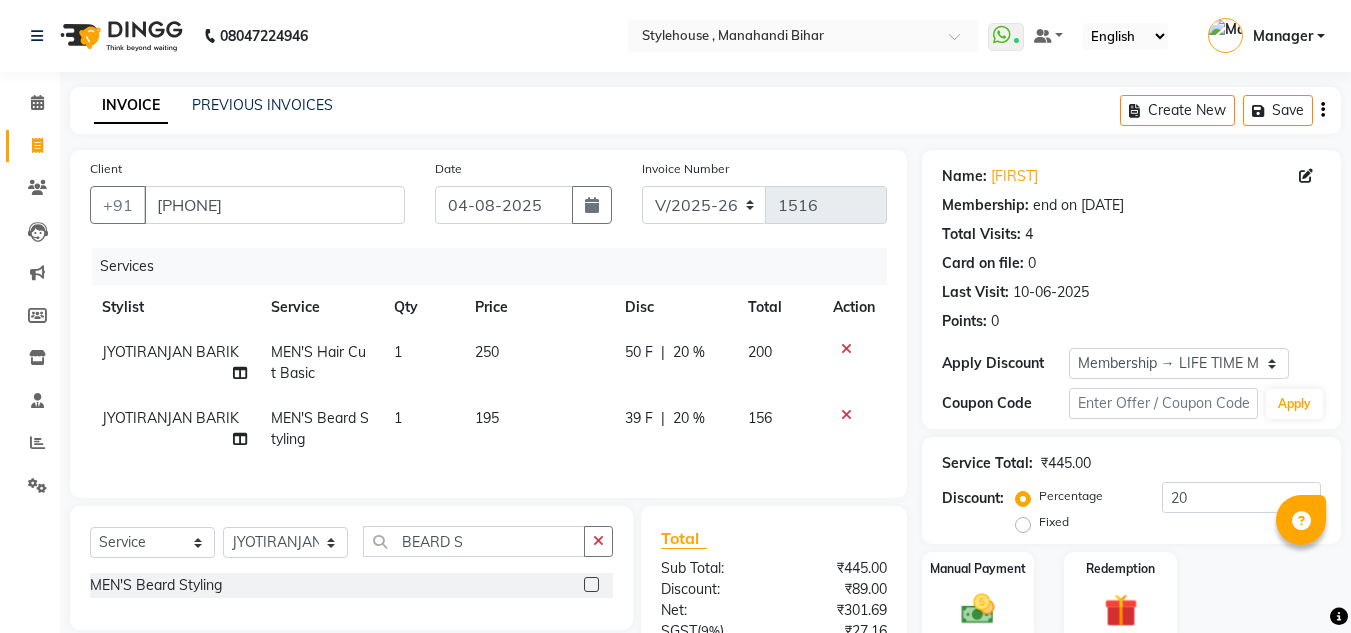 scroll, scrollTop: 100, scrollLeft: 0, axis: vertical 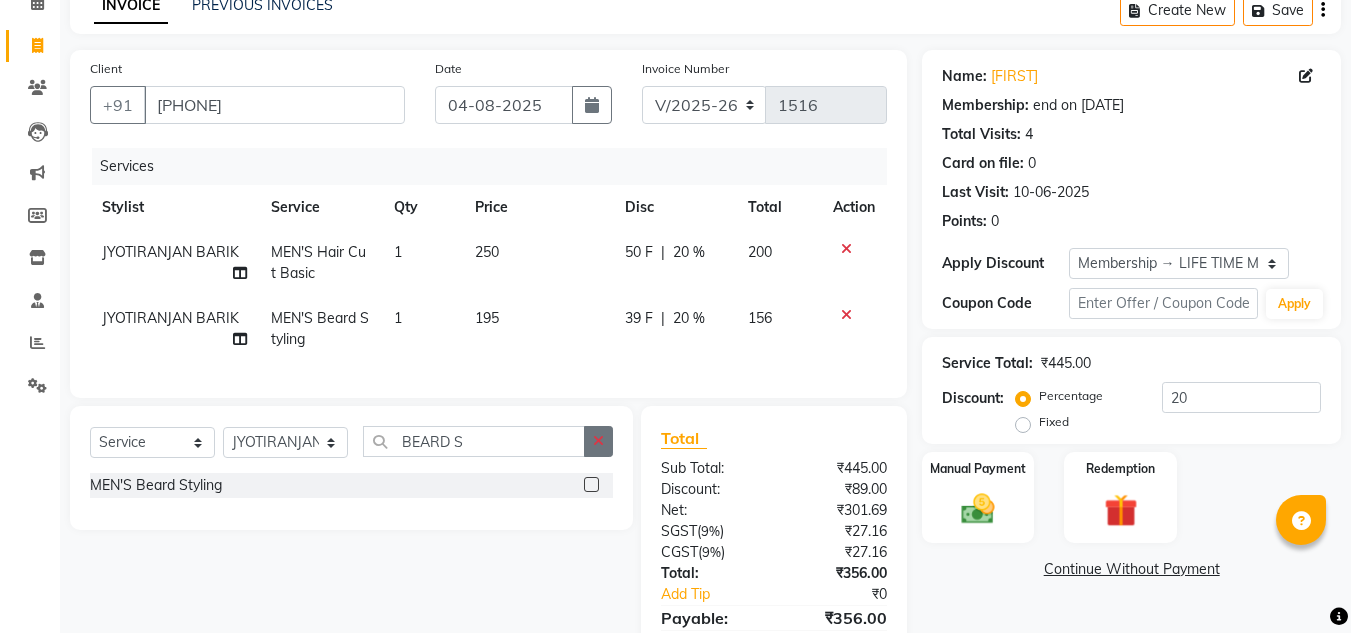 click 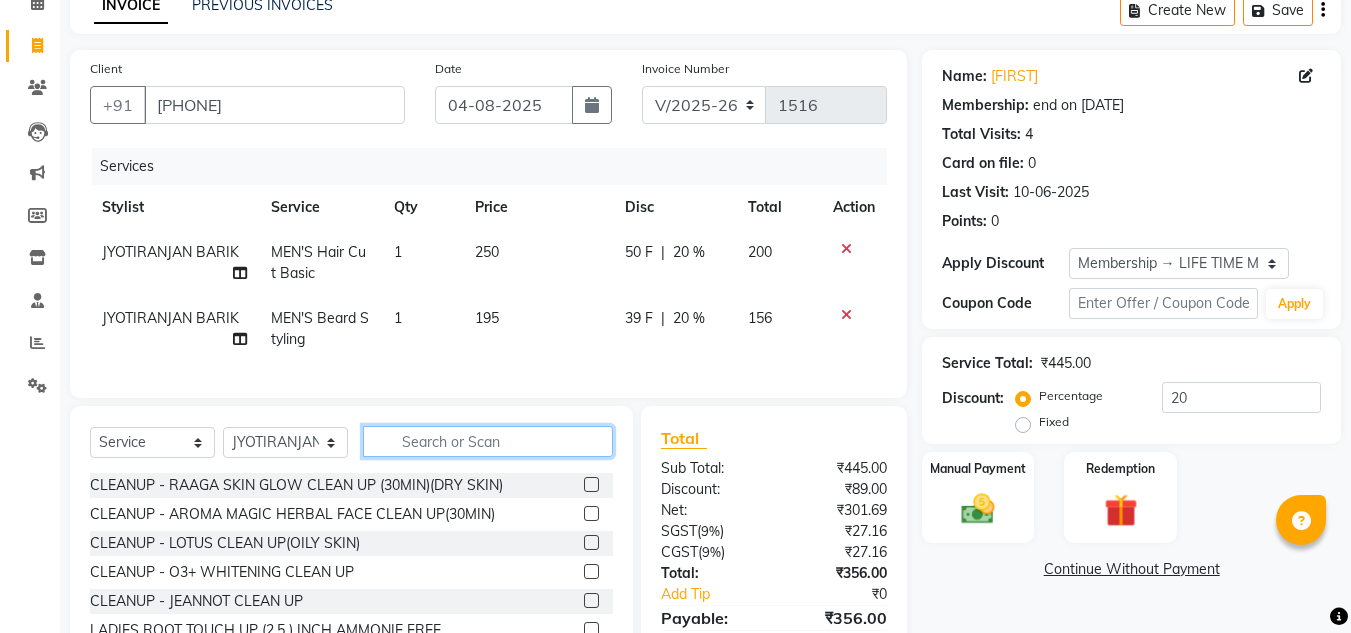 type on "B" 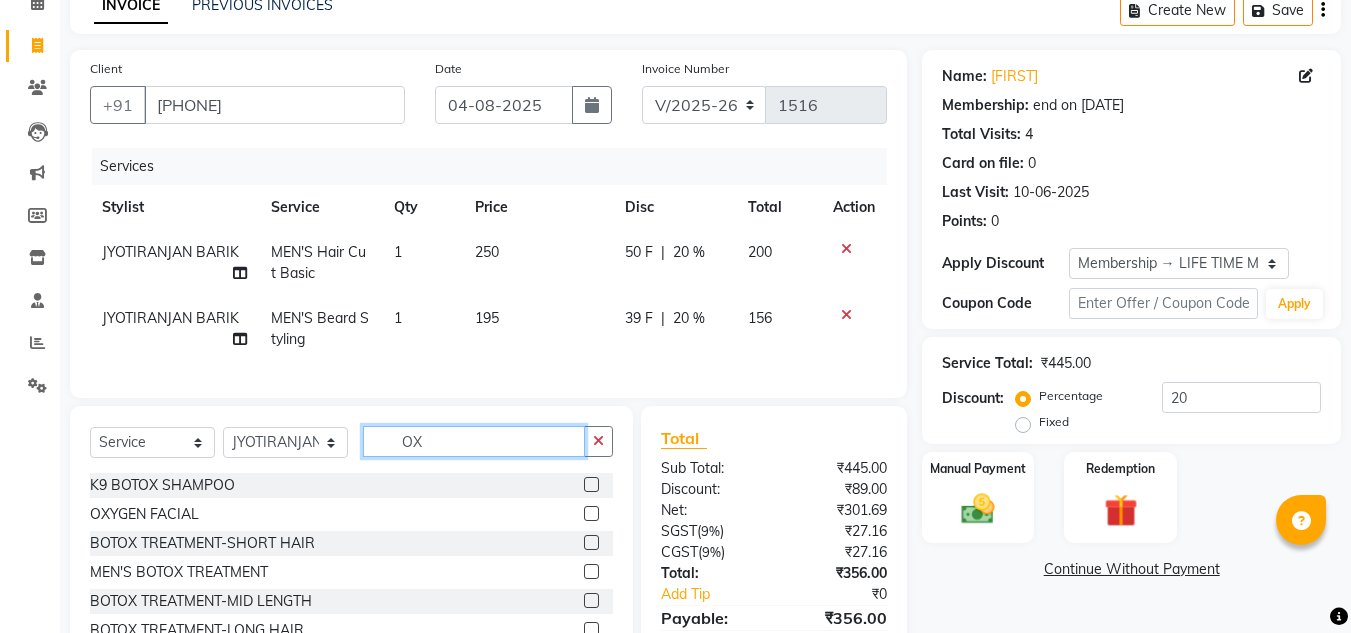 type on "OX" 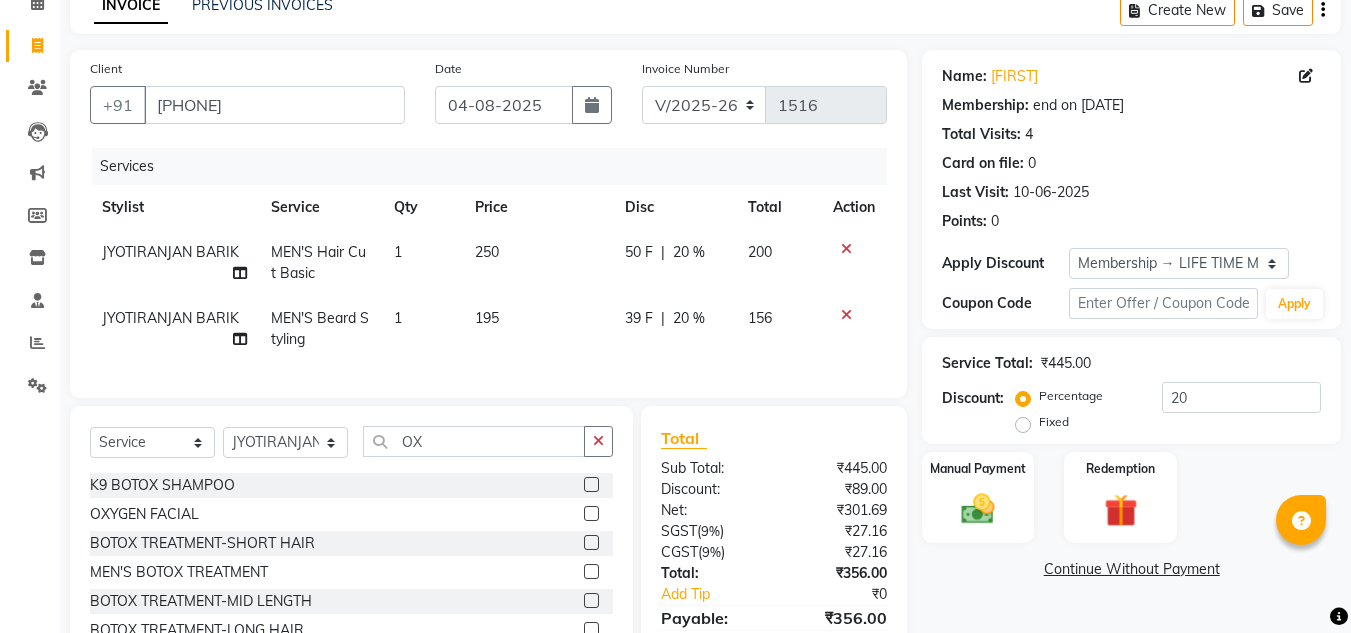 click 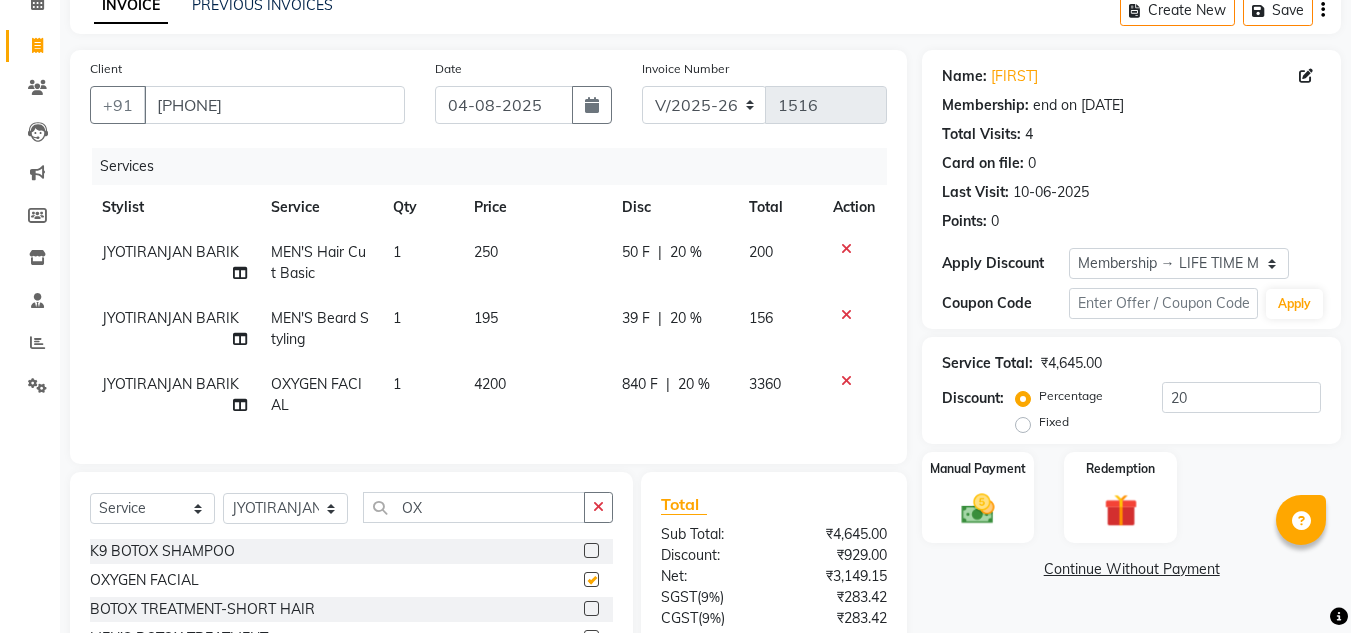 checkbox on "false" 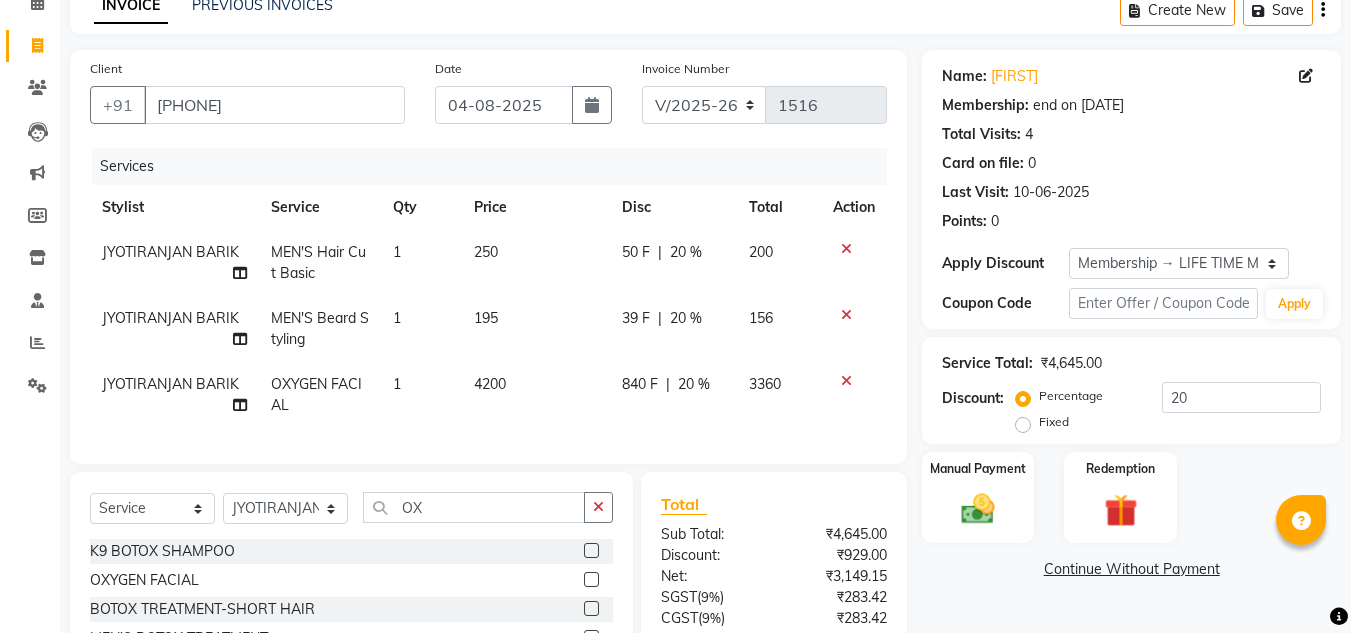 scroll, scrollTop: 200, scrollLeft: 0, axis: vertical 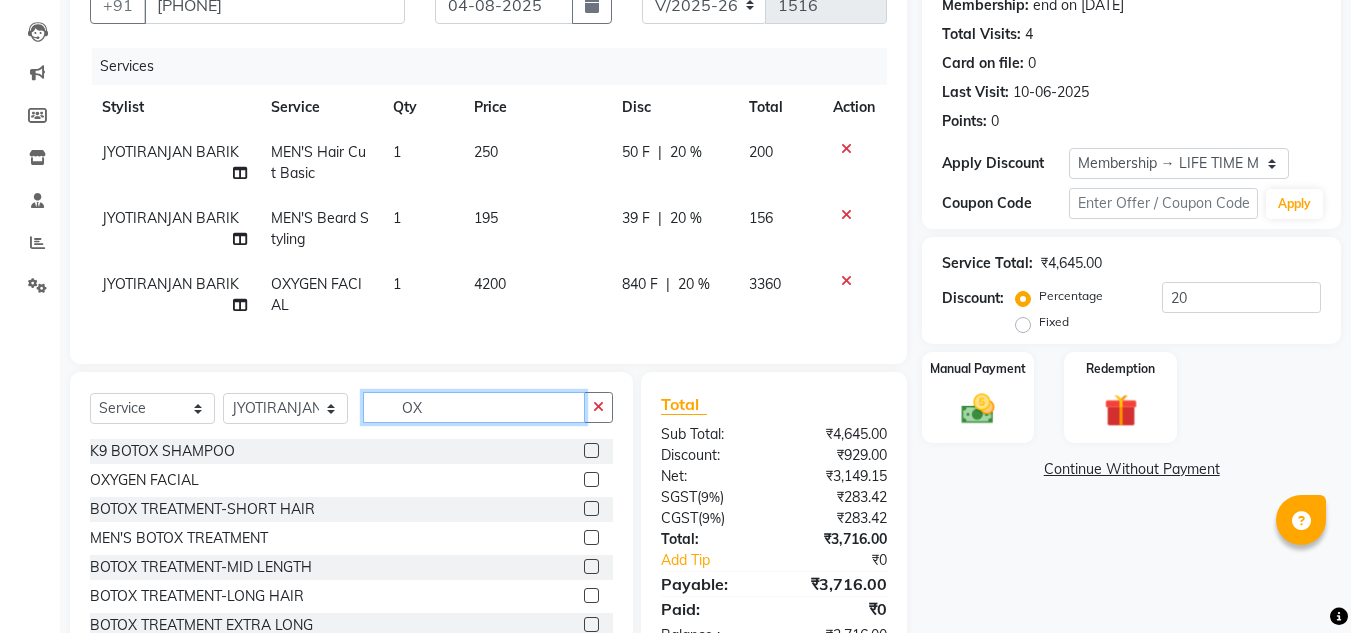 click on "OX" 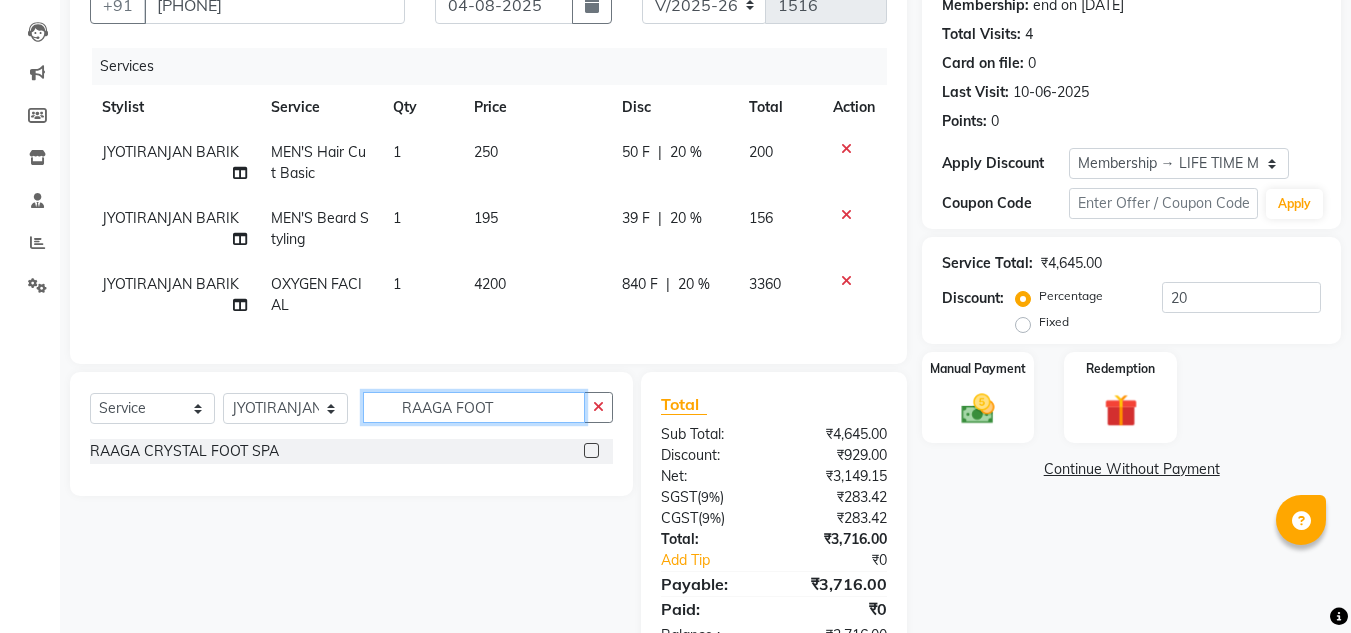 type on "RAAGA FOOT" 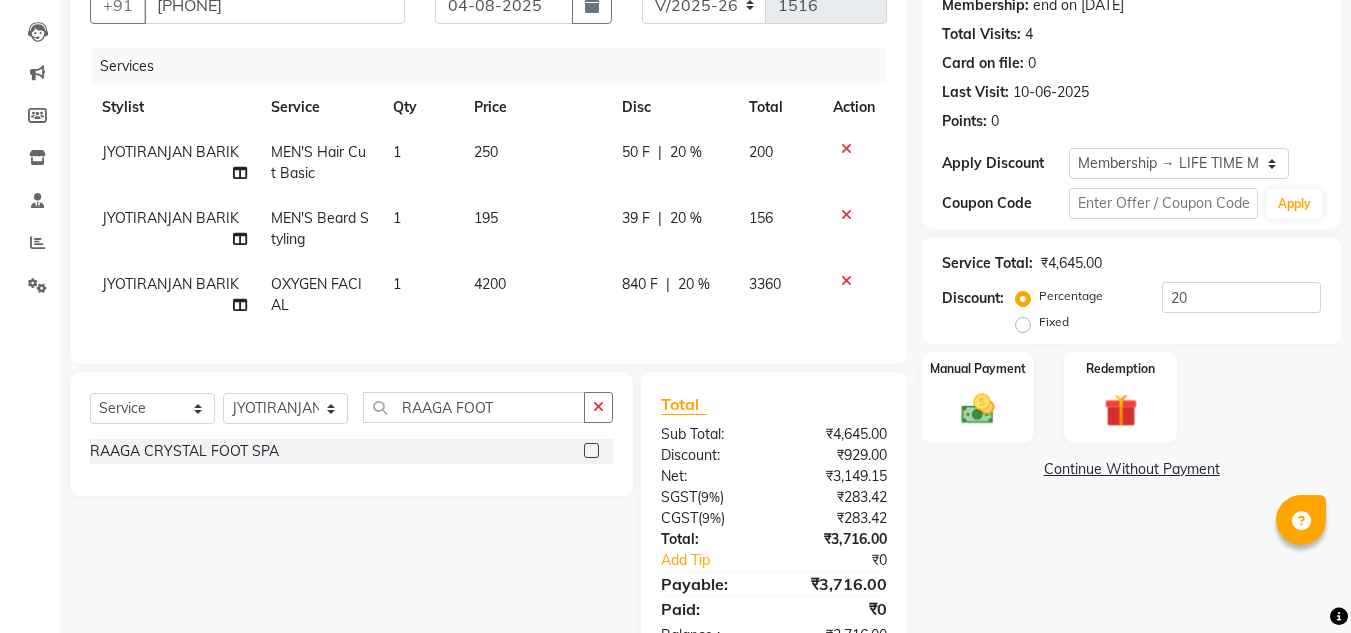 click 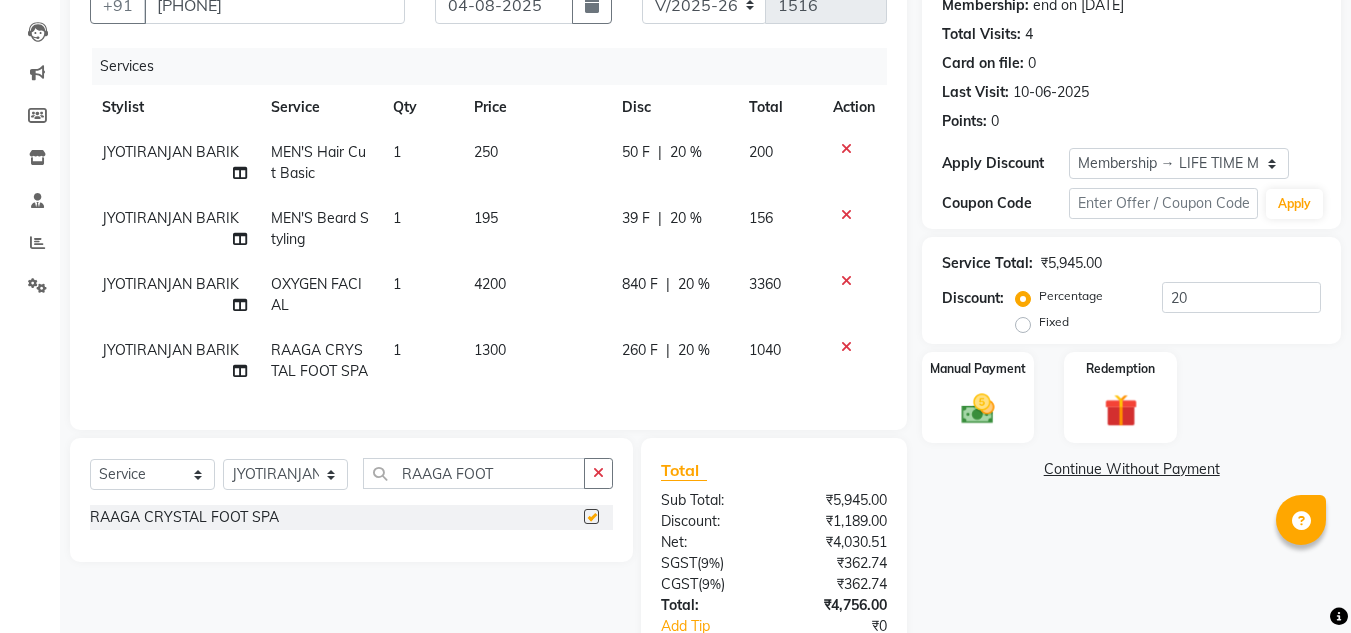 checkbox on "false" 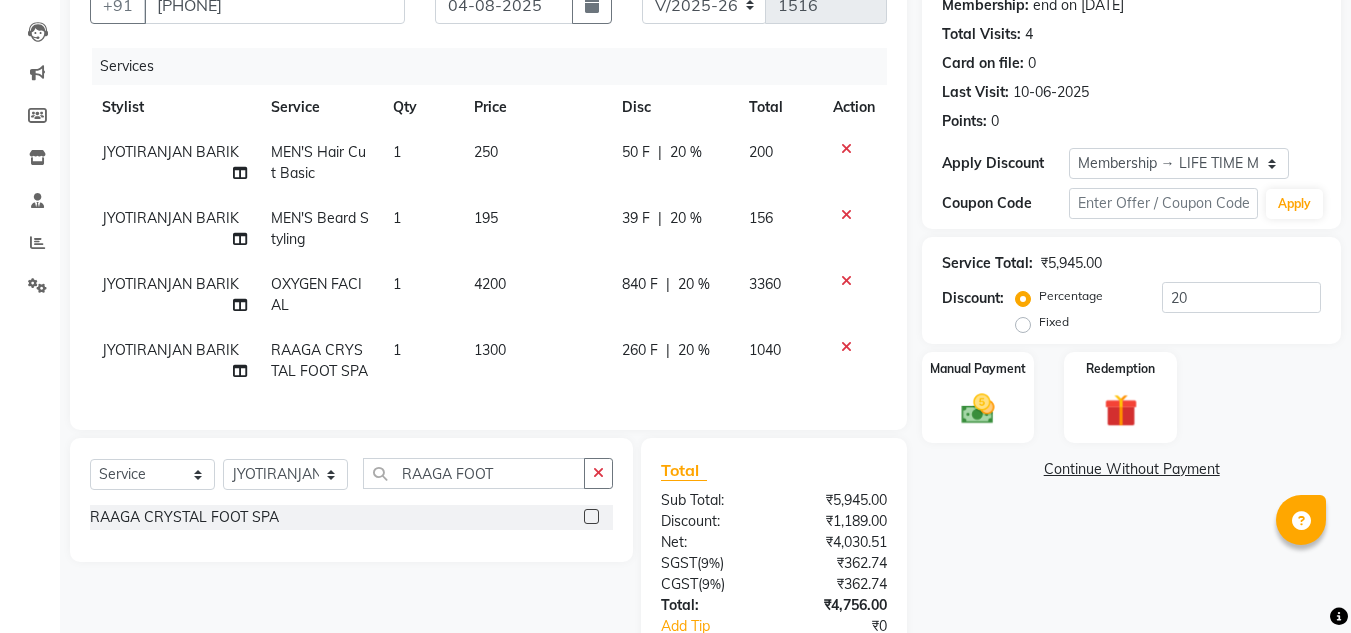 click on "840 F | 20 %" 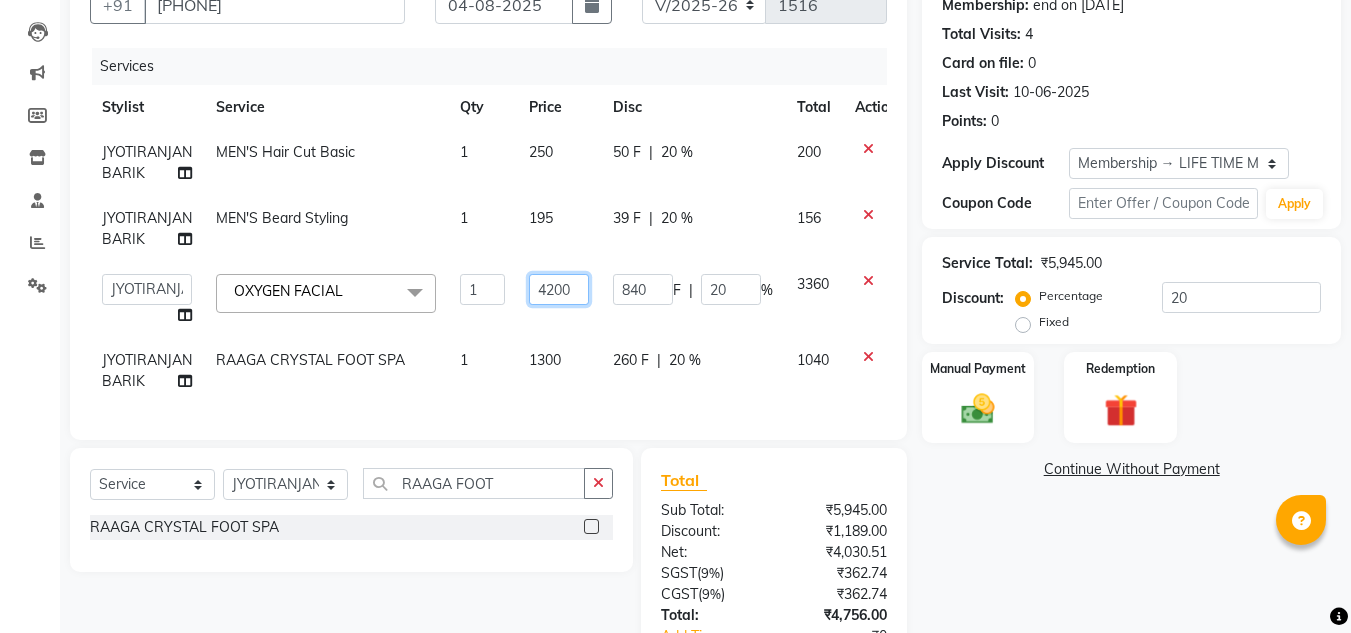 click on "4200" 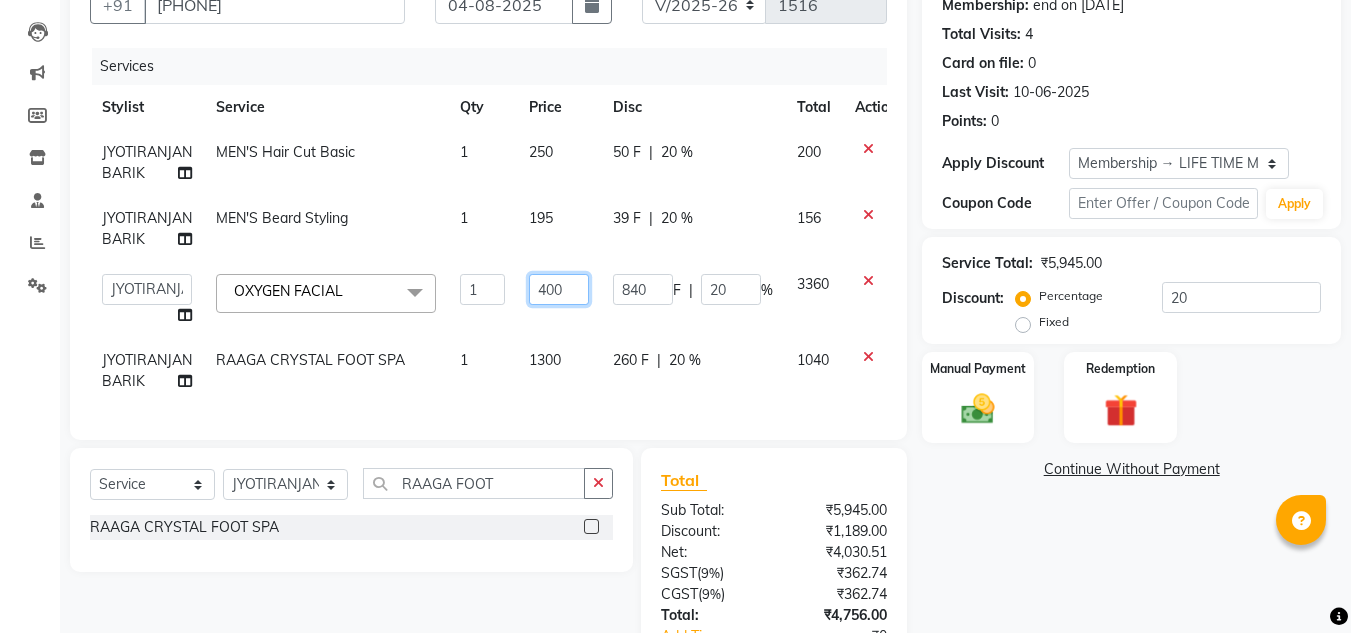 type on "4500" 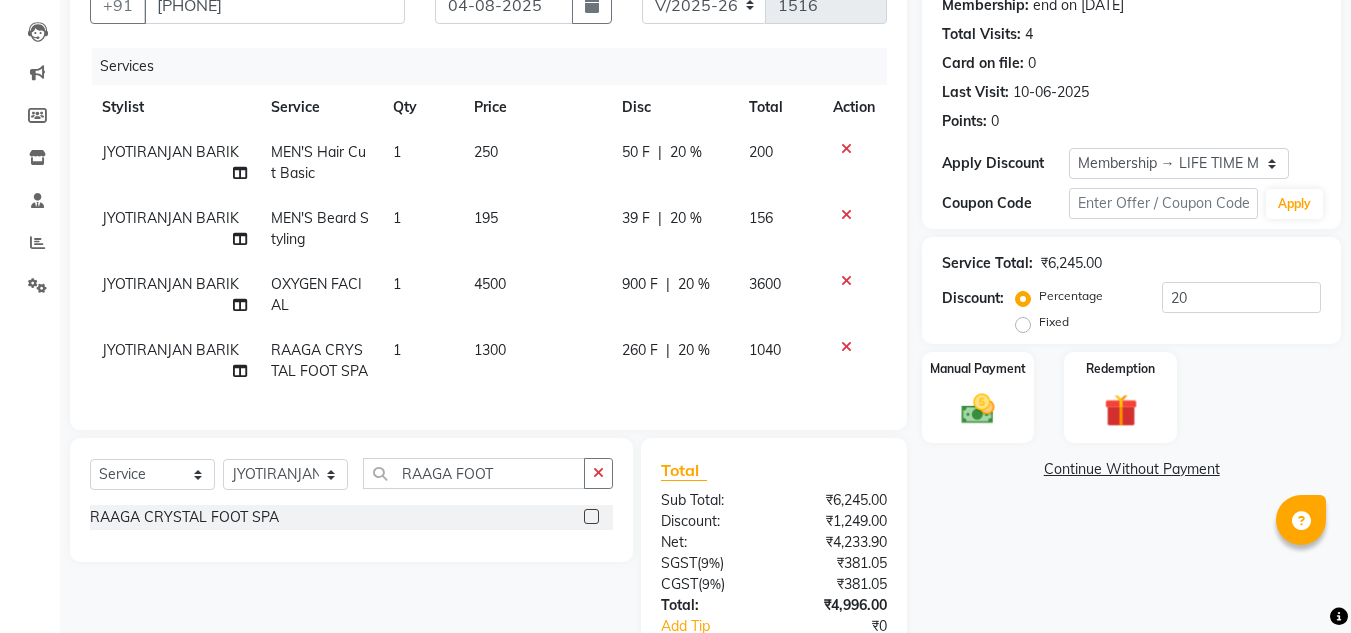 click on "[FIRST] [LAST] MEN'S Hair Cut Basic 1 250 50 F | 20 % 200 [FIRST] [LAST] MEN'S Beard Styling 1 195 39 F | 20 % 156 [FIRST] [LAST] OXYGEN FACIAL 1 4500 900 F | 20 % 3600 [FIRST] [LAST] RAAGA CRYSTAL FOOT SPA  1 1300 260 F | 20 % 1040" 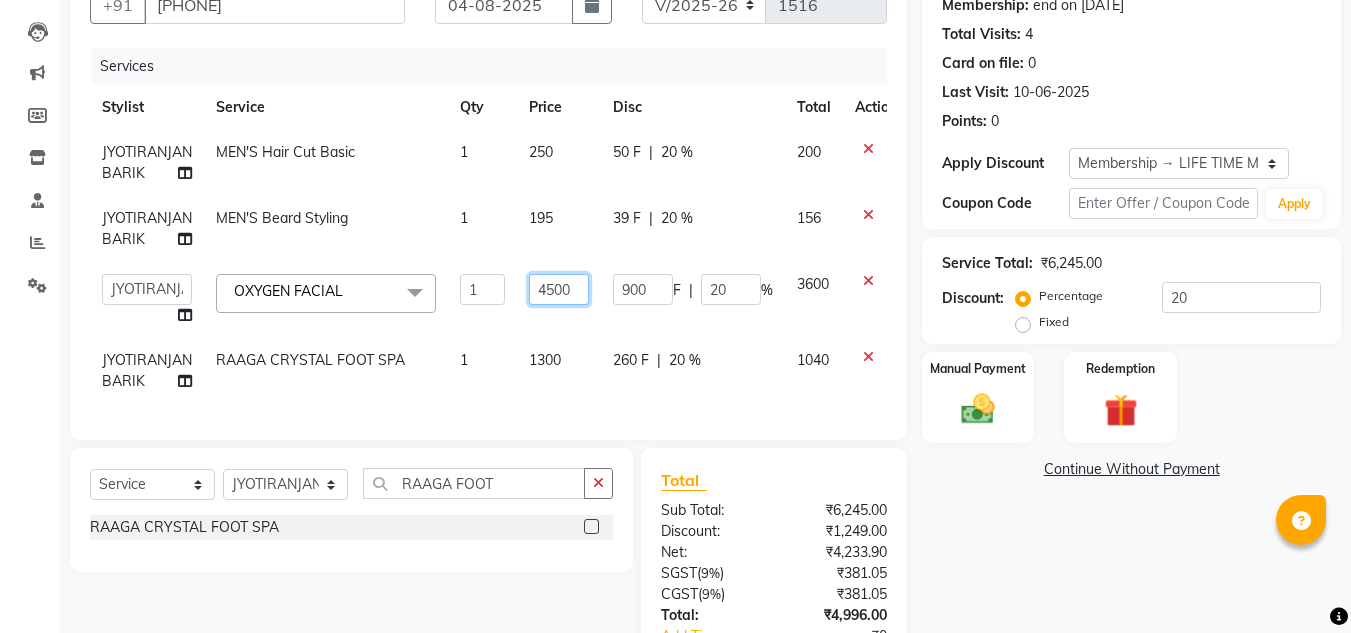 click on "4500" 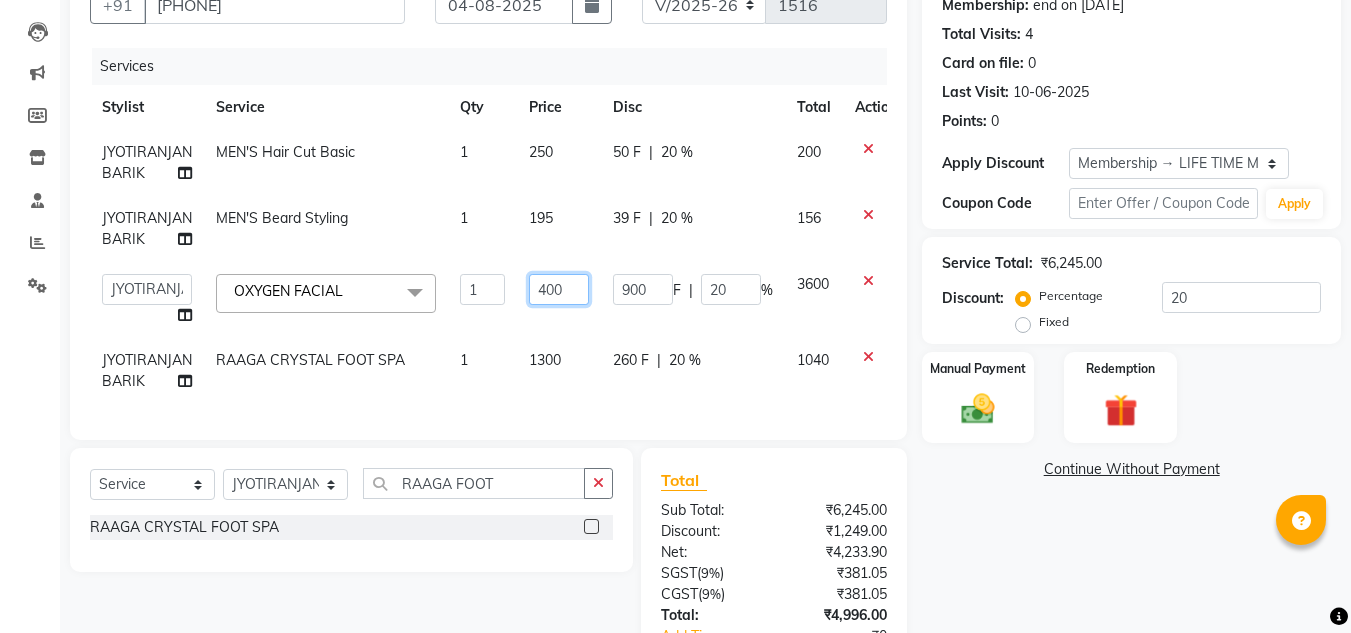 type on "4400" 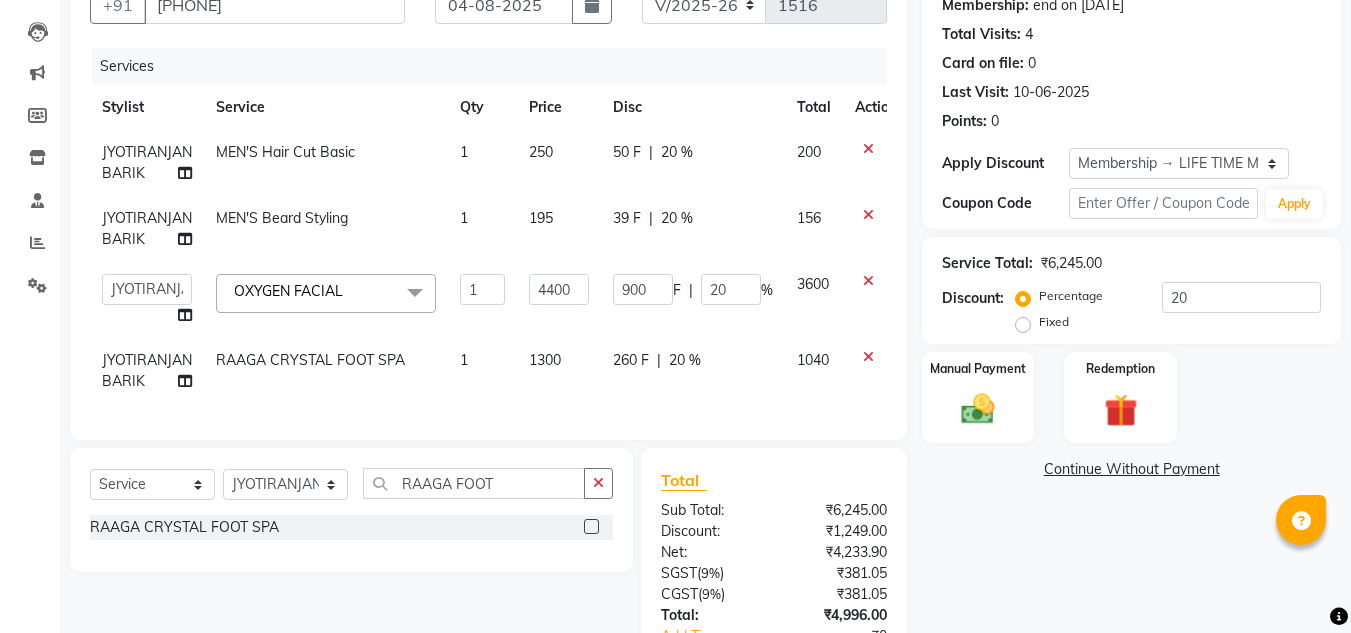 click on "4400" 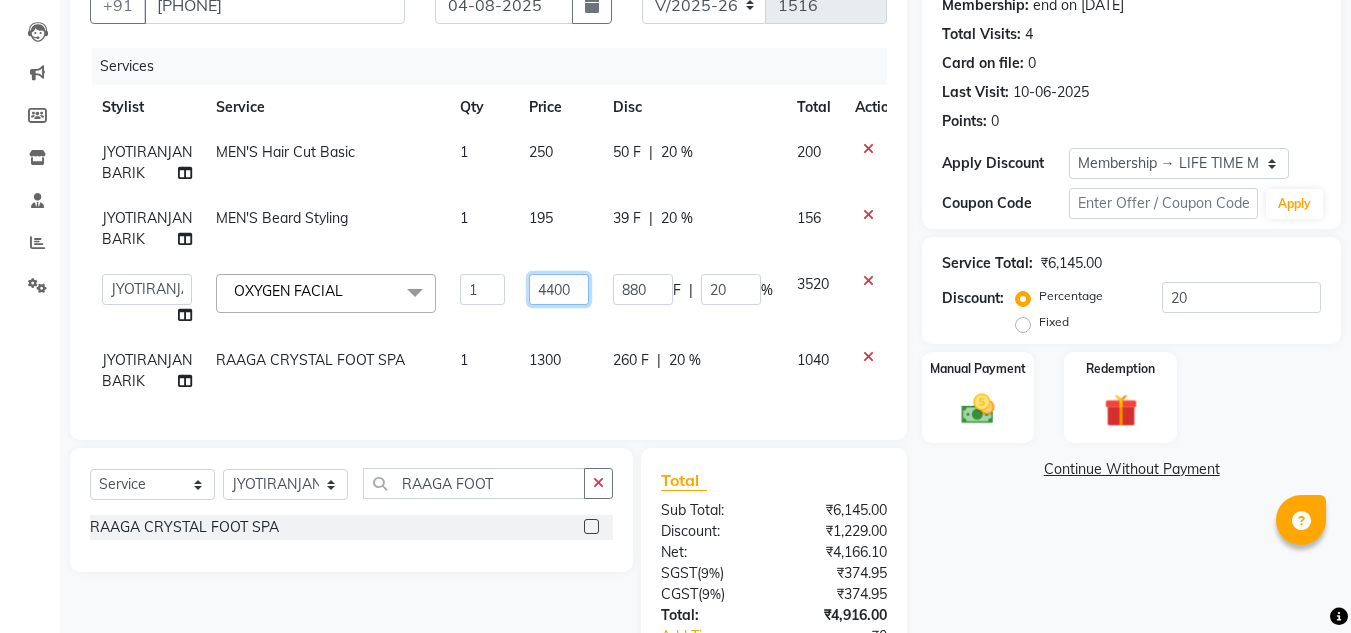 click on "4400" 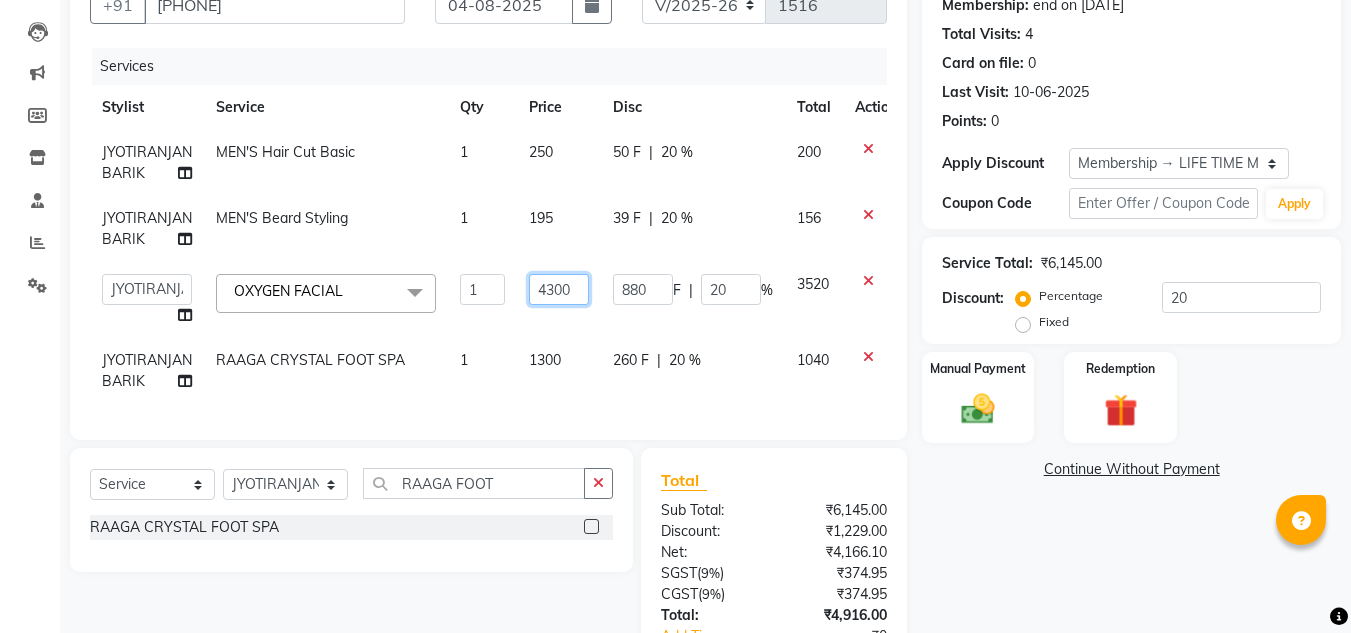 click on "4300" 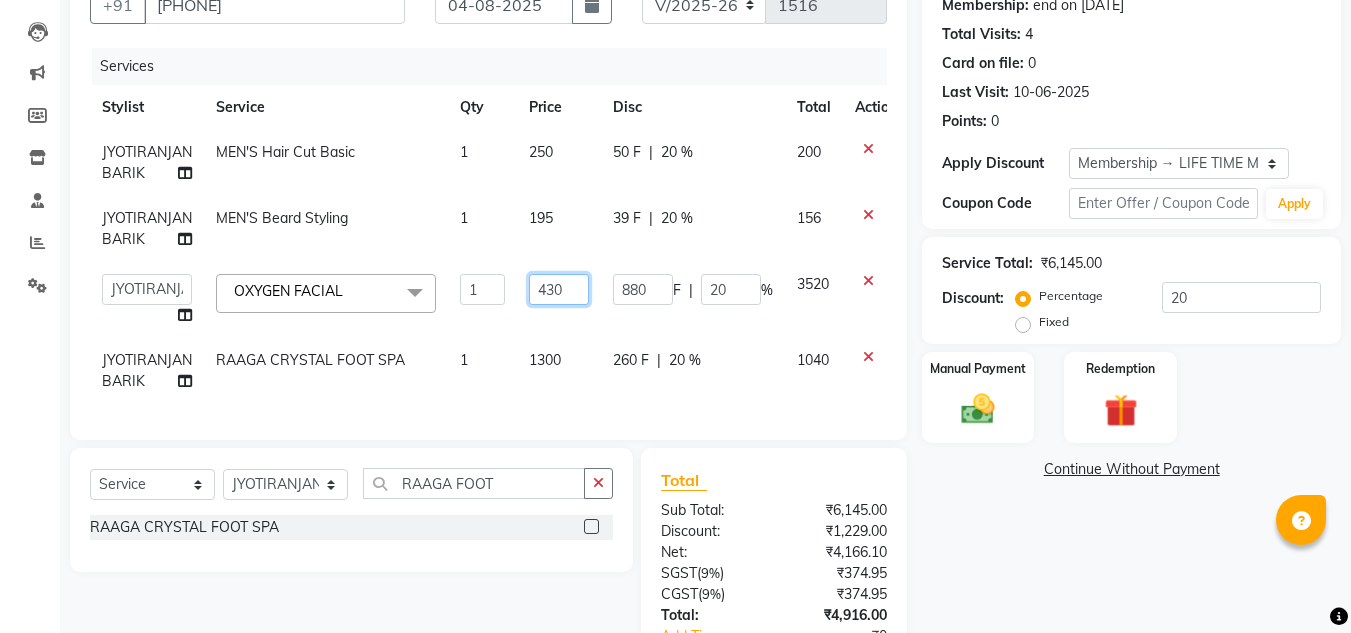 type on "4380" 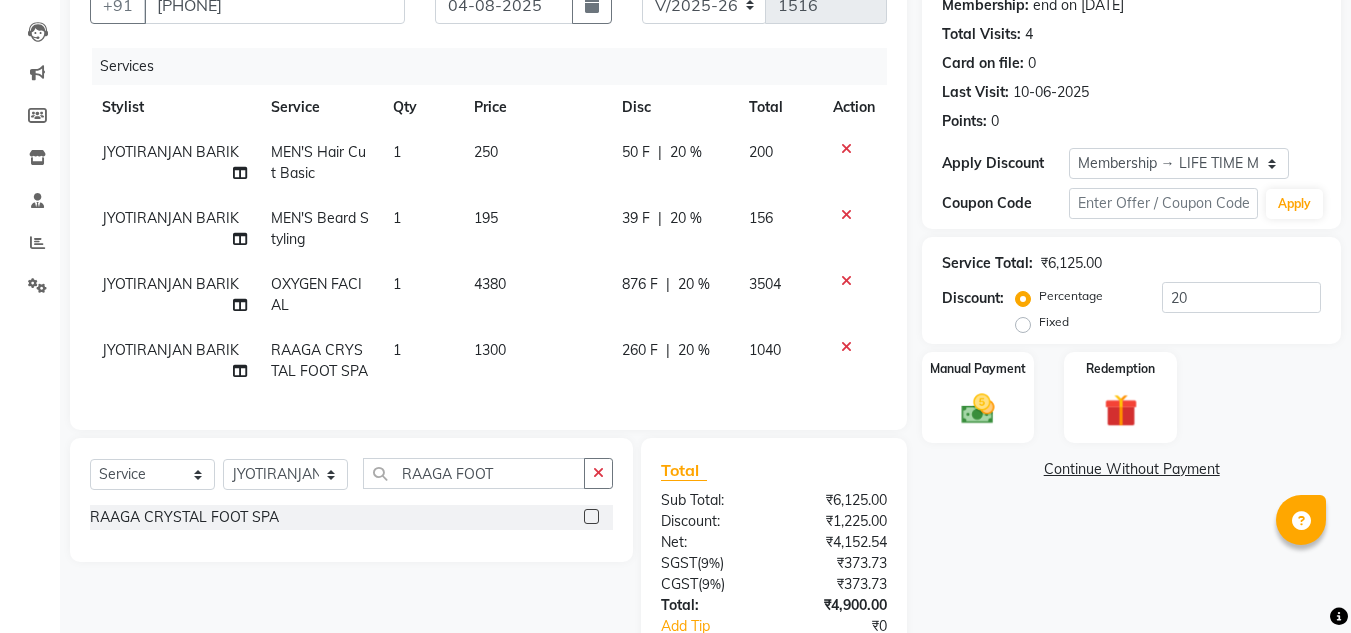 click on "4380" 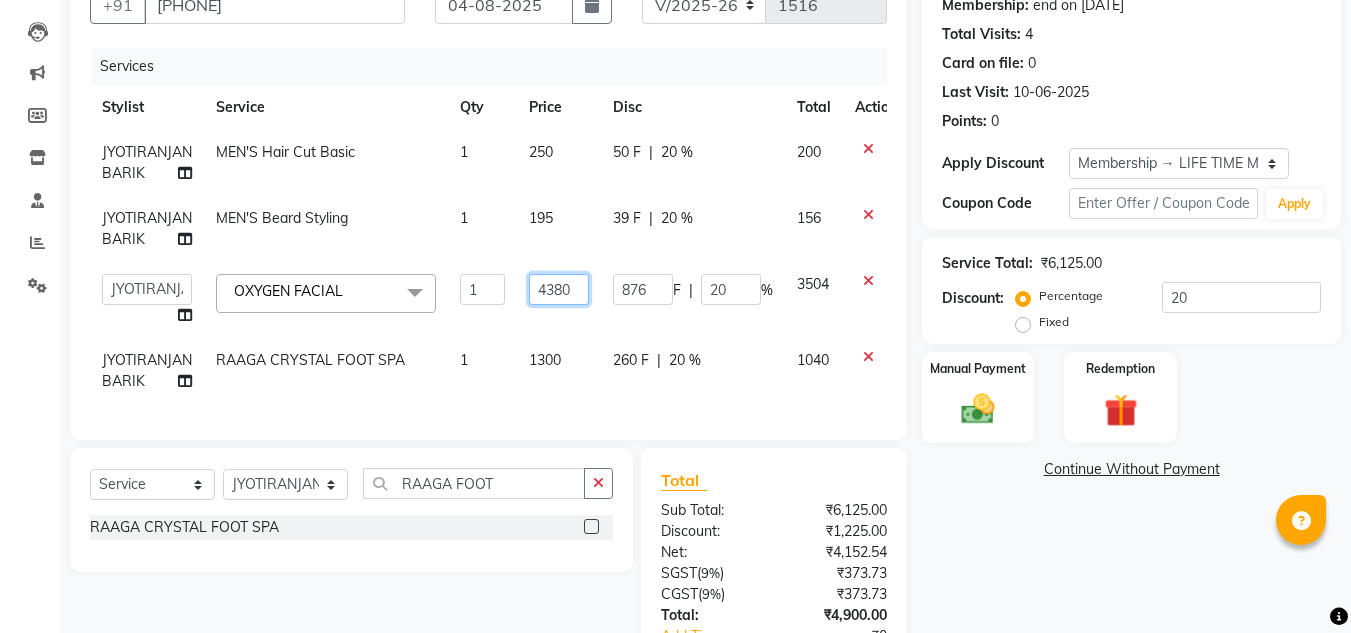 click on "4380" 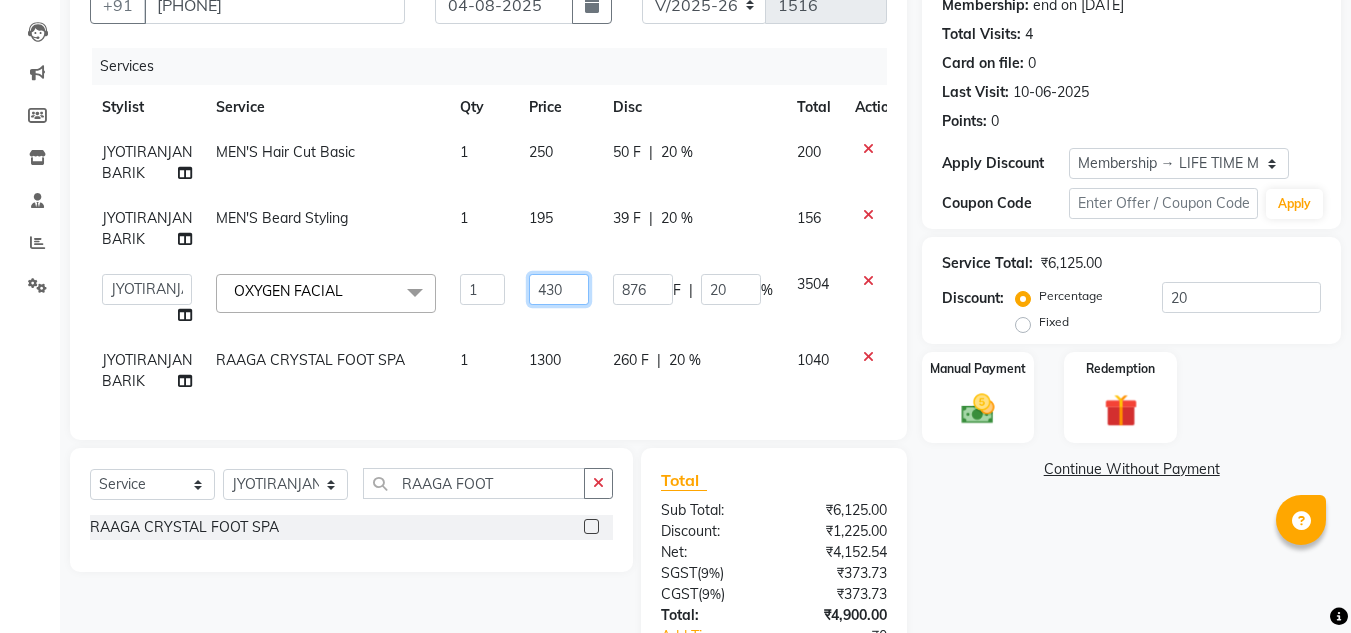 type on "4370" 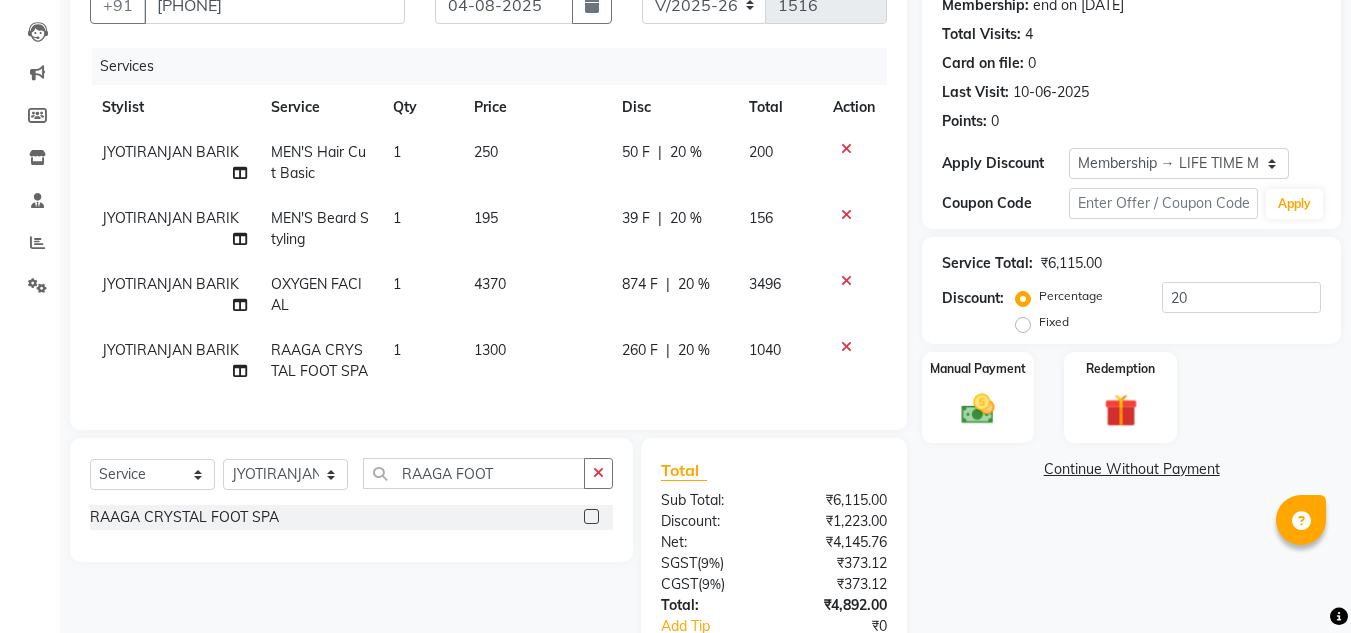 click on "4370" 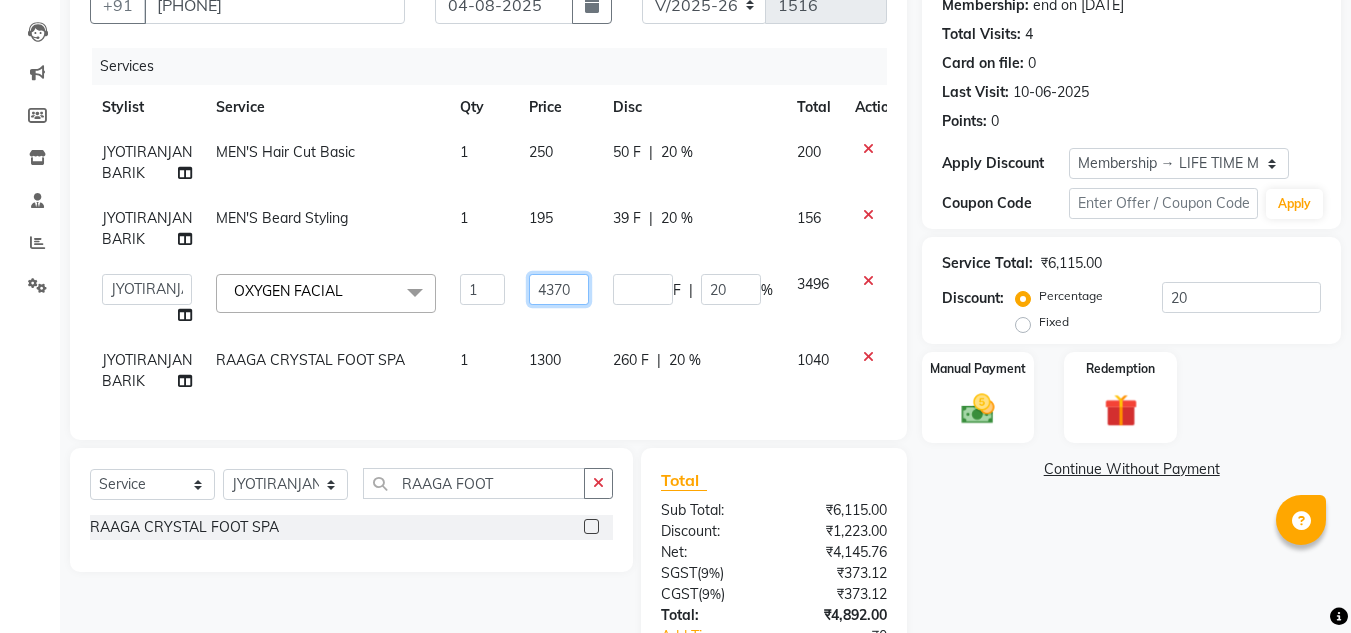click on "4370" 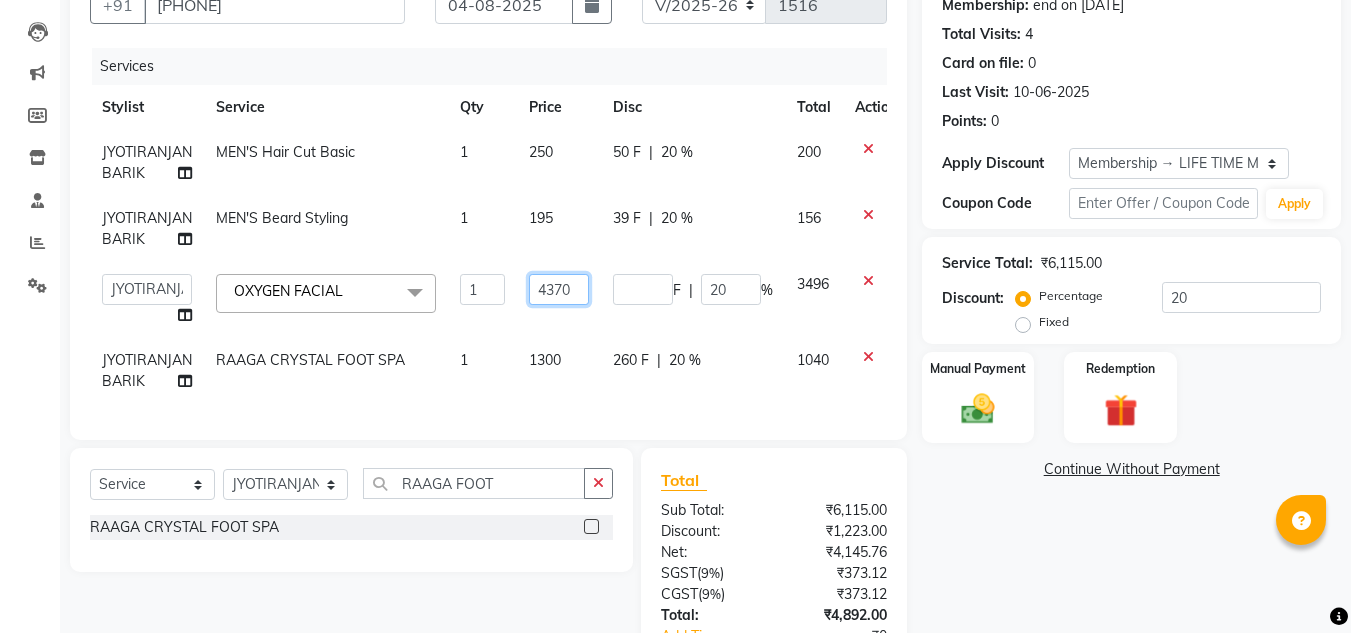 click on "4370" 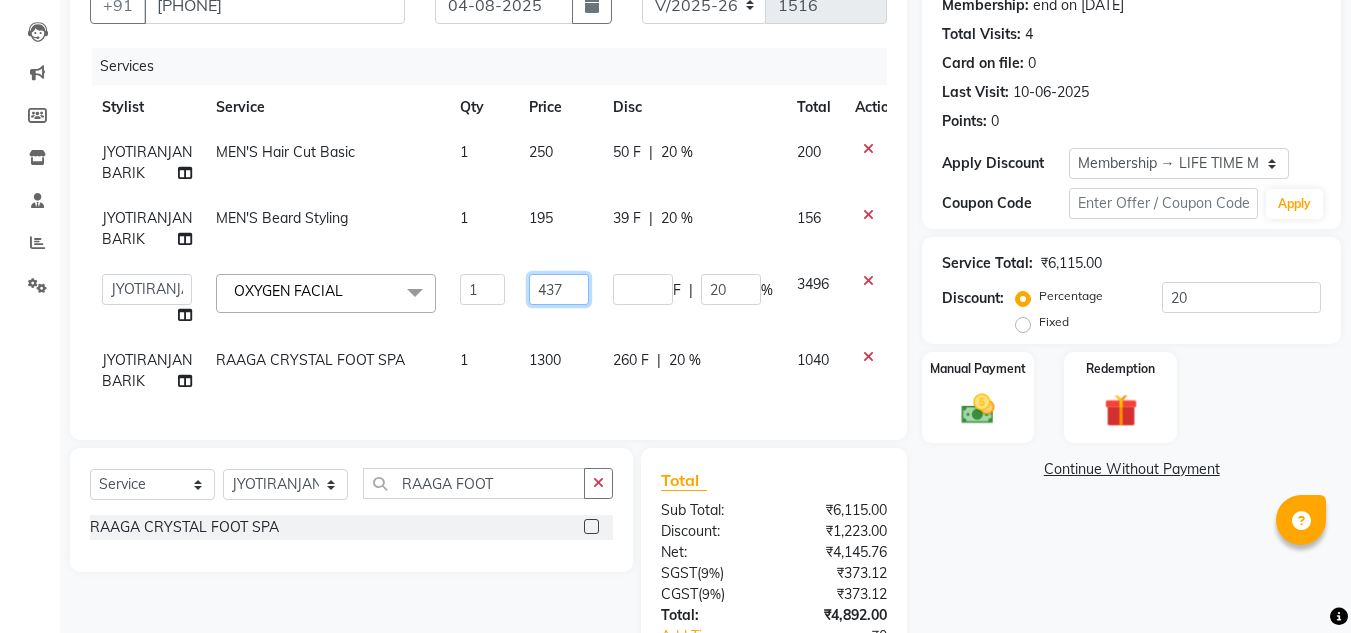 type on "4375" 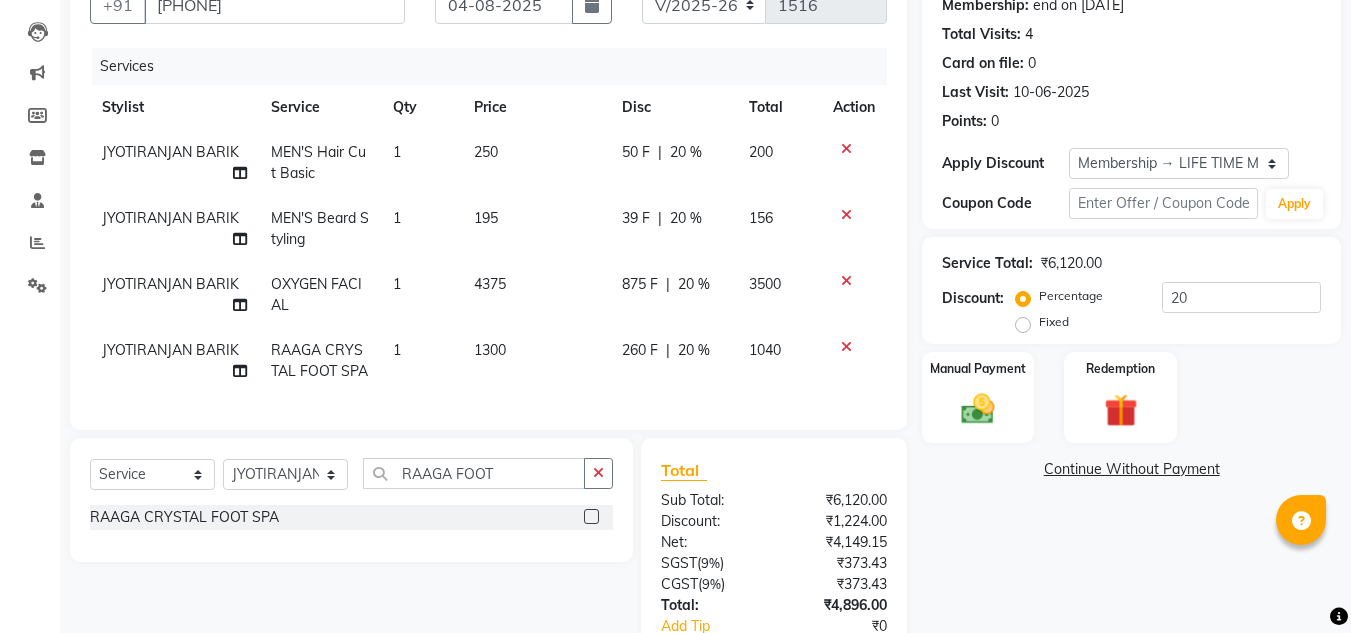click on "1300" 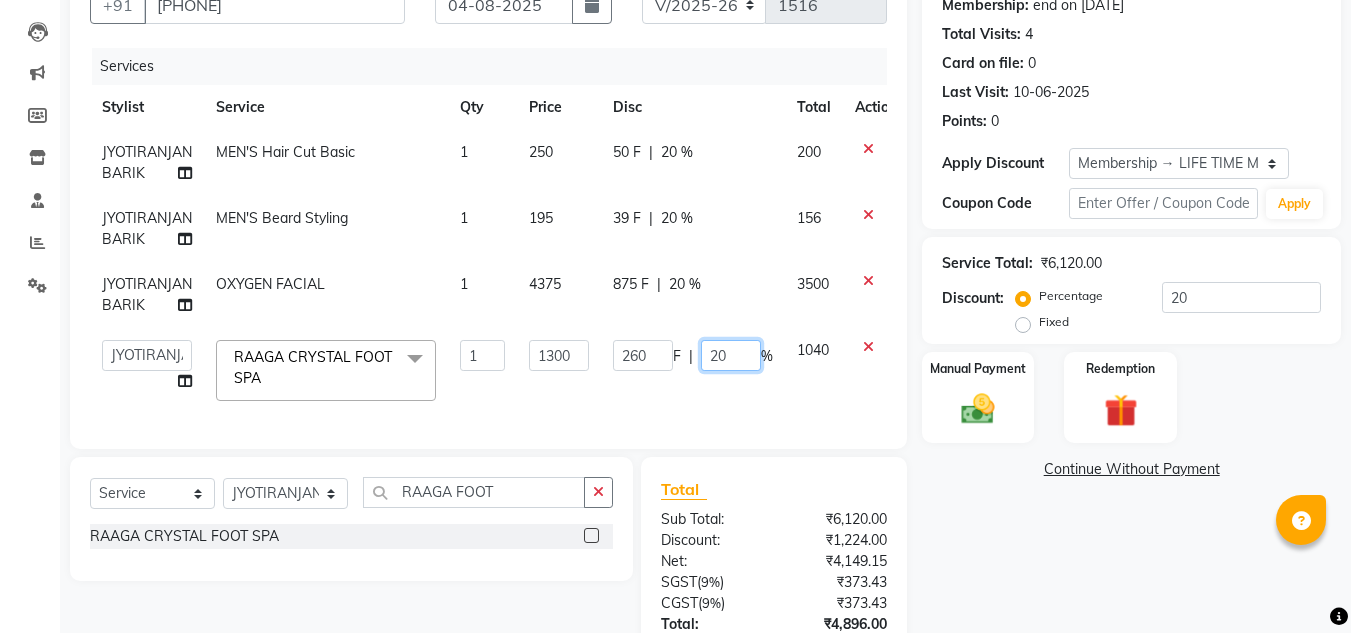 click on "20" 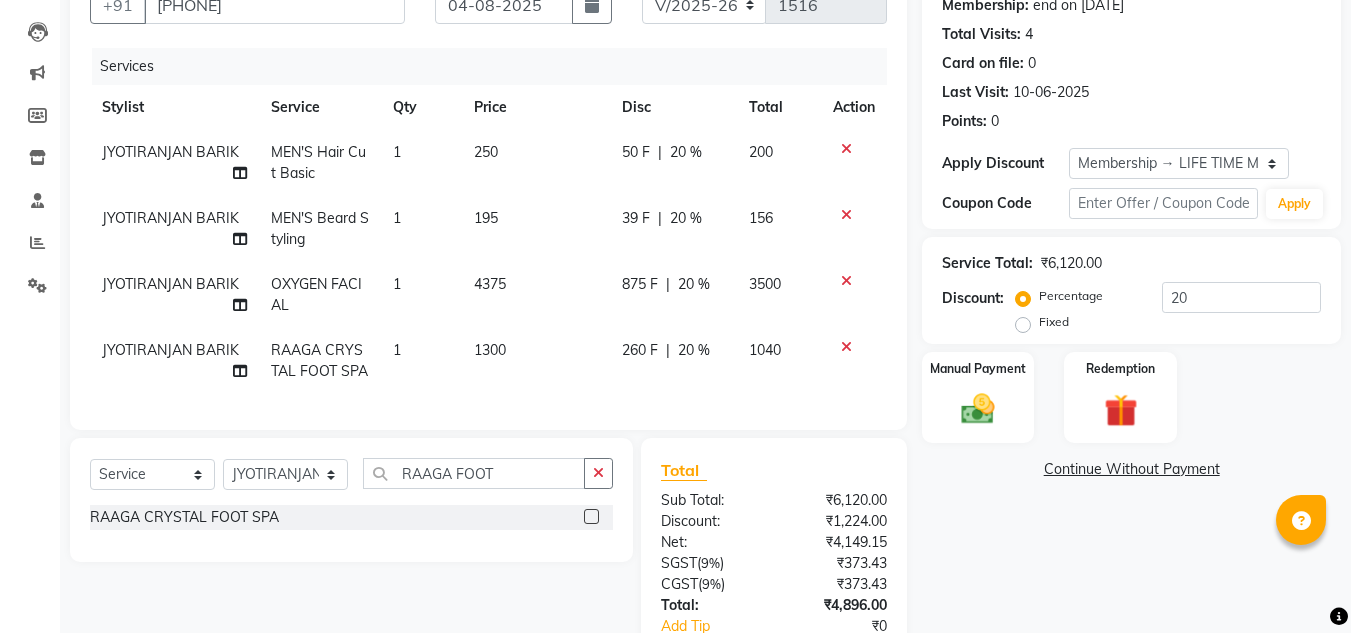 click on "1300" 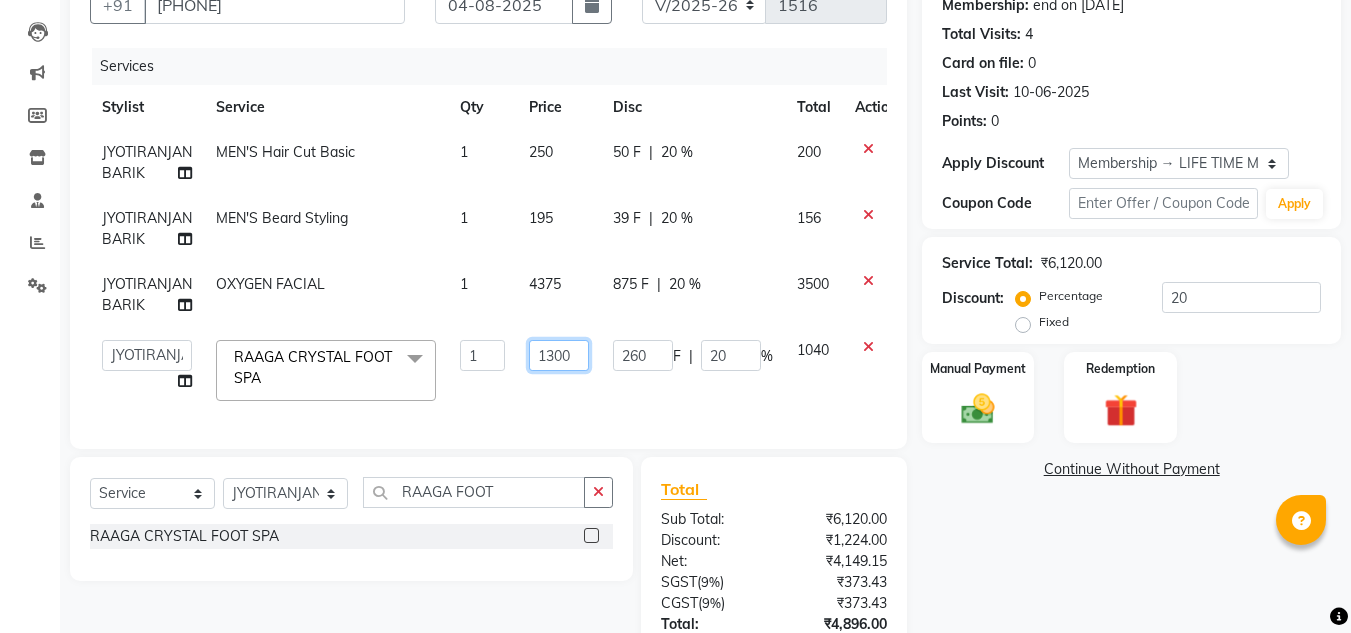 click on "1300" 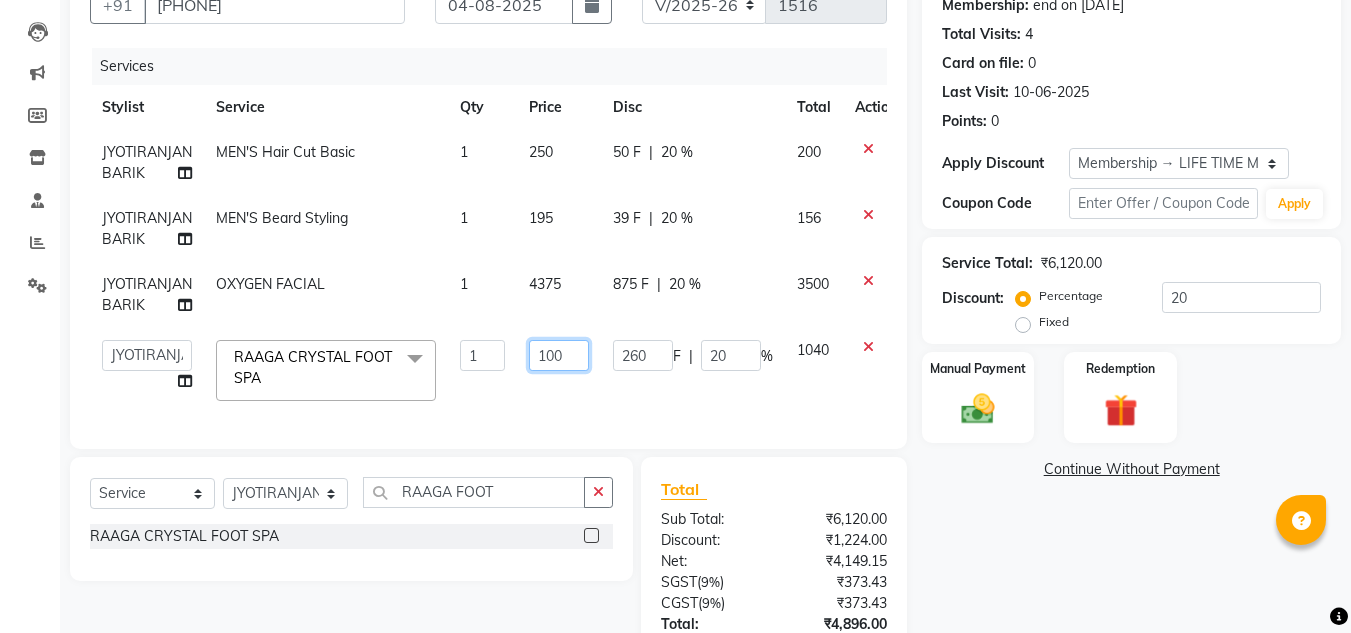 type on "1600" 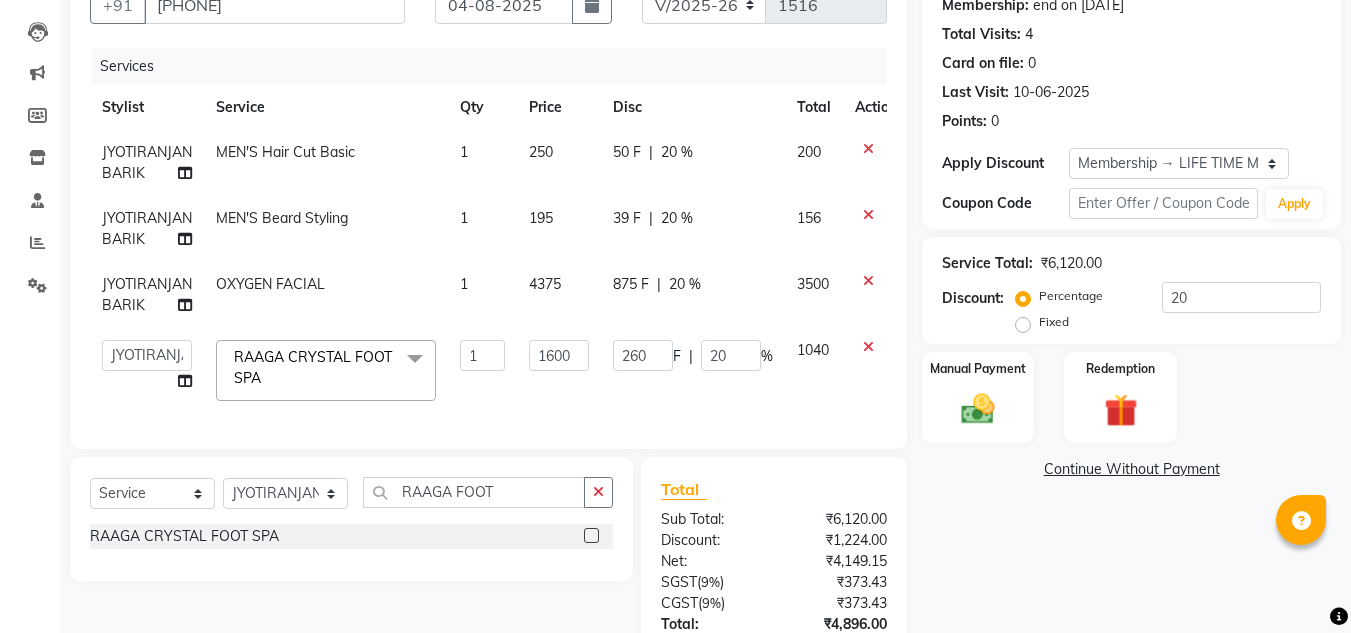 click on "260 F | 20 %" 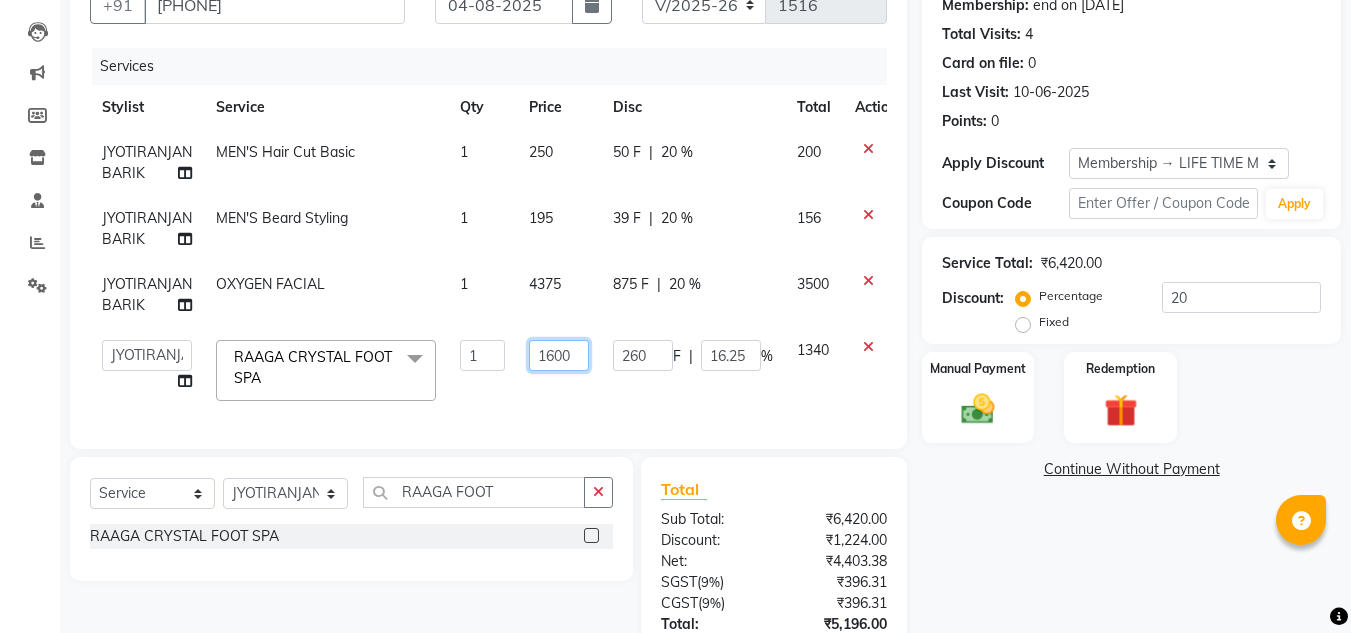 click on "1600" 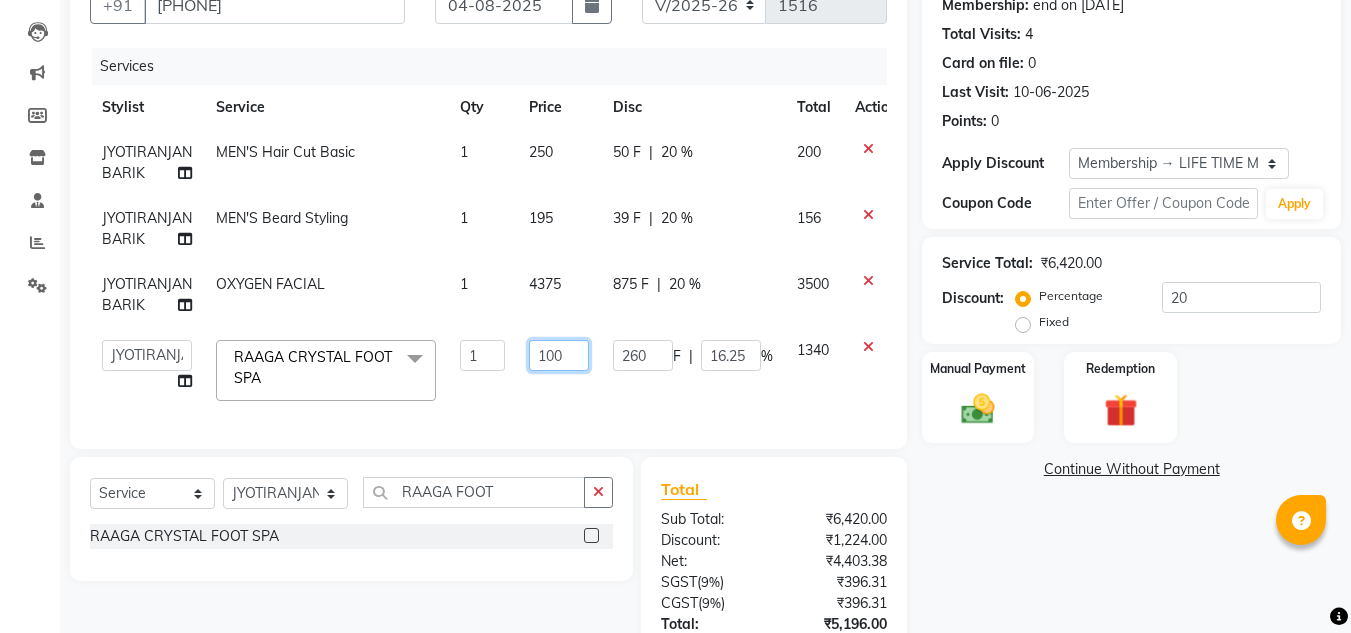 click on "100" 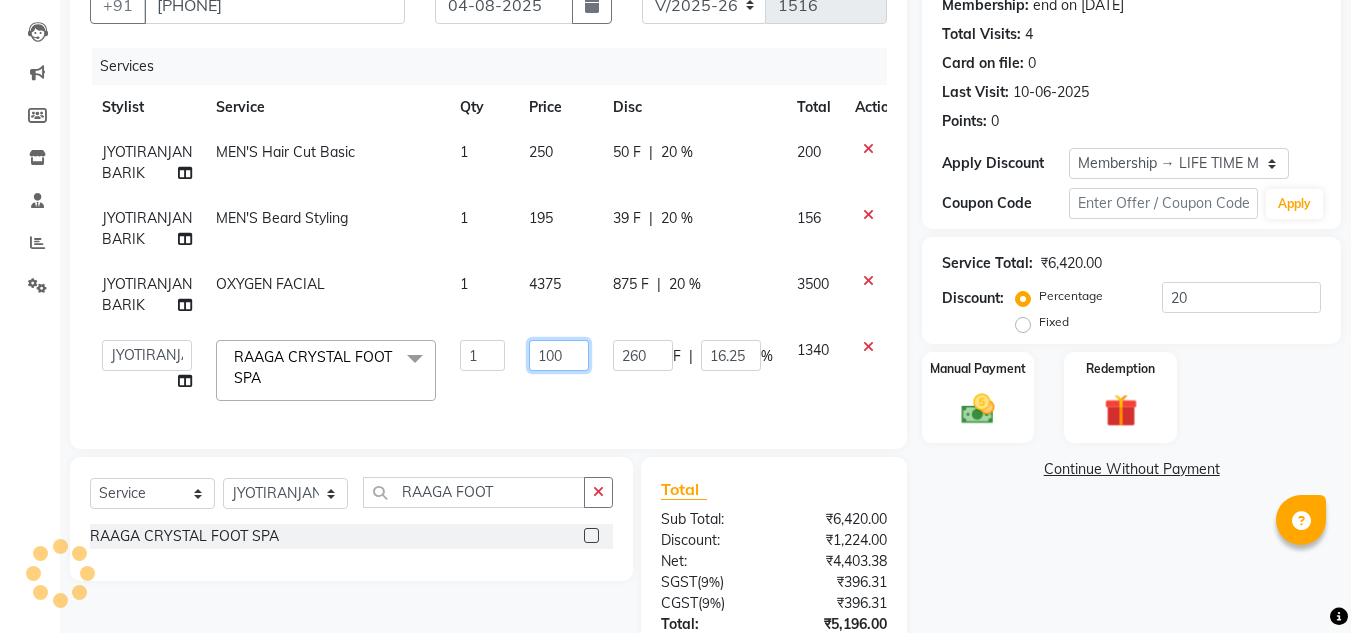 click on "100" 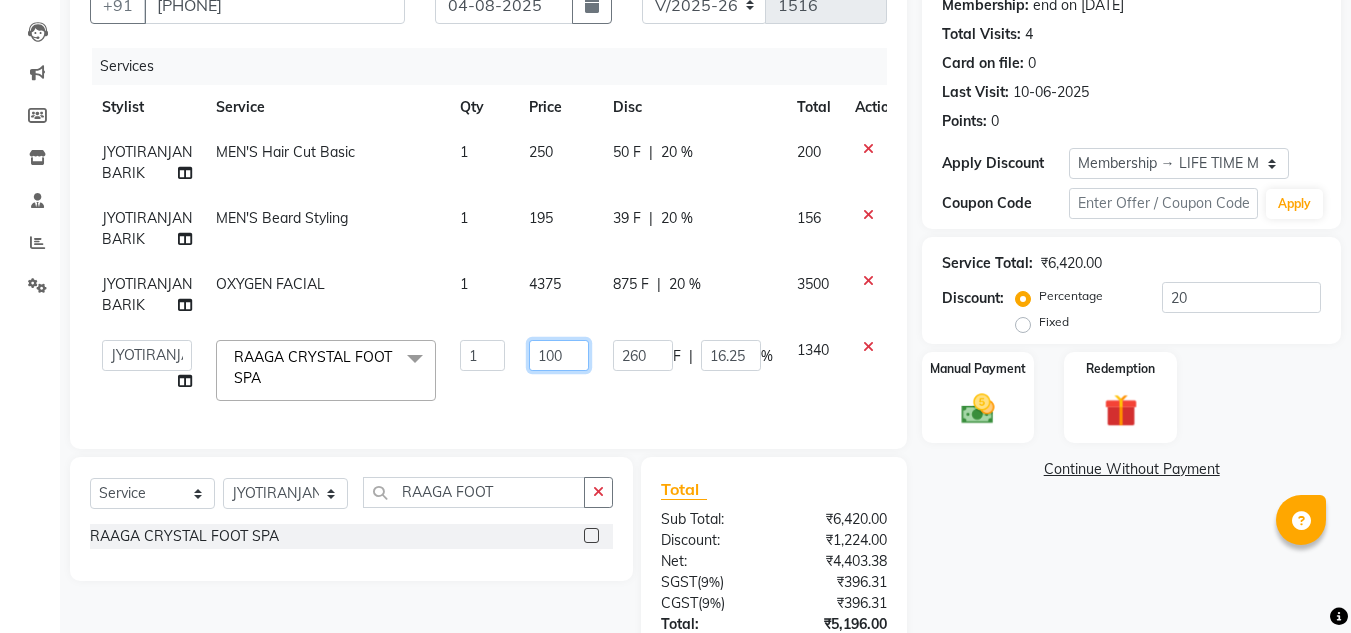 type on "1400" 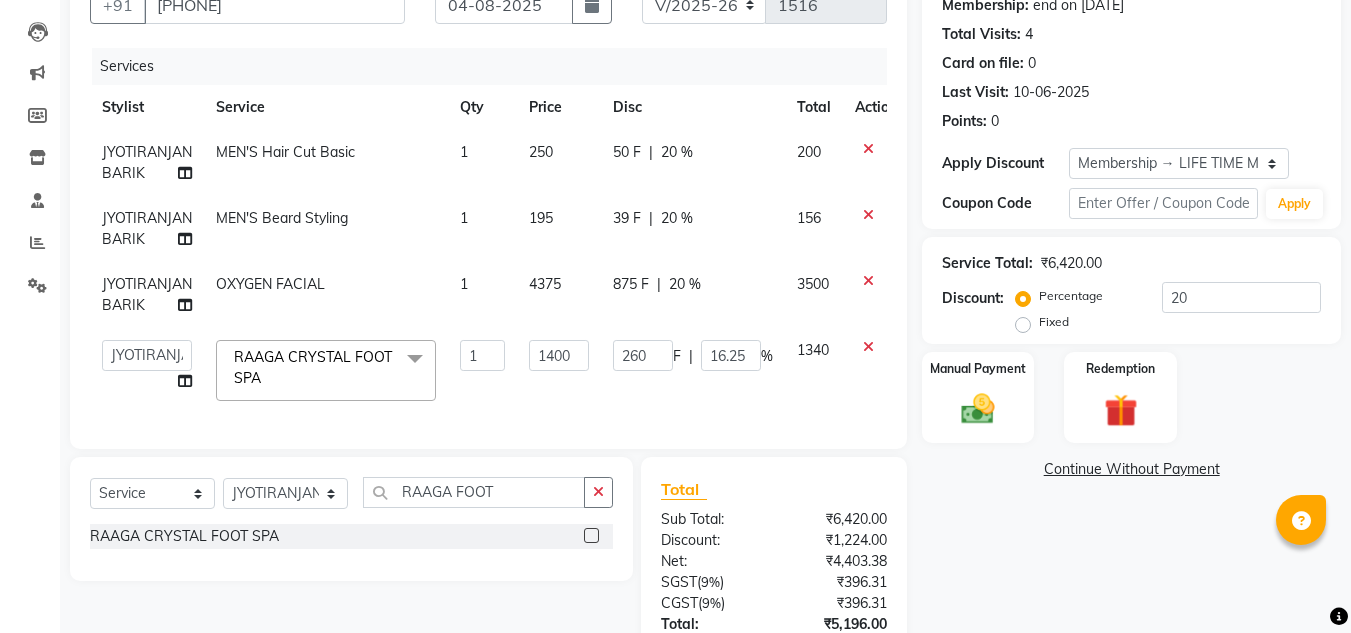 click on "[FIRST] [LAST]   [FIRST] [LAST]   [FIRST] [LAST]   [FIRST]   [FIRST] [LAST]   Manager   [FIRST]   [FIRST] [LAST]   [FIRST] [LAST]   [FIRST] [LAST]   [FIRST]   [FIRST] [LAST]   [FIRST]   [FIRST] [LAST]   [FIRST] [LAST]   [FIRST] [LAST]  [PRODUCT]   x CLEANUP - [PRODUCT] CLEAN UP(30MIN)(DRY SKIN) CLEANUP - [PRODUCT] HERBAL FACE CLEAN UP(30MIN) CLEANUP - [PRODUCT] CLEAN UP(OILY SKIN) CLEANUP - [PRODUCT] WHITENING CLEAN UP CLEANUP - [PRODUCT] CLEAN UP LADIES ROOT TOUCH UP (2.5 ) INCH AMMONIE FREE EYE TREATMENT NECK FULL POLISHING REGULAR SHAMPOO WITH BLAST DRY MID REGULAR SHAMPOO WITH BLAST DRY LONG REGULAR SHAMPOO WITH BLAST DRY SHORT K9 BOTOX SHAMPOO [PRODUCT] INSTA FAIR FACIAL FULL HAND POLISHING LOWER LIP BLEACH - FULL FACE BLEACH BLEACH - FULL ARMS BLEACH - HALF ARMS BLEACH - UNDER ARMS BLEACH - FULL LEG BLEACH - HALF LEG BLEACH - FEET BLEACH - HALF FRONT/BACK BLEACH - FULL FRONT/BACK BLEACH - FULL BODY DETAN [PRODUCT] - FULL FACE DETAN DETAN [PRODUCT] - HALF ARMS DETAN DETAN [PRODUCT] - FULL ARMS DETAN GOLD FACIAL" 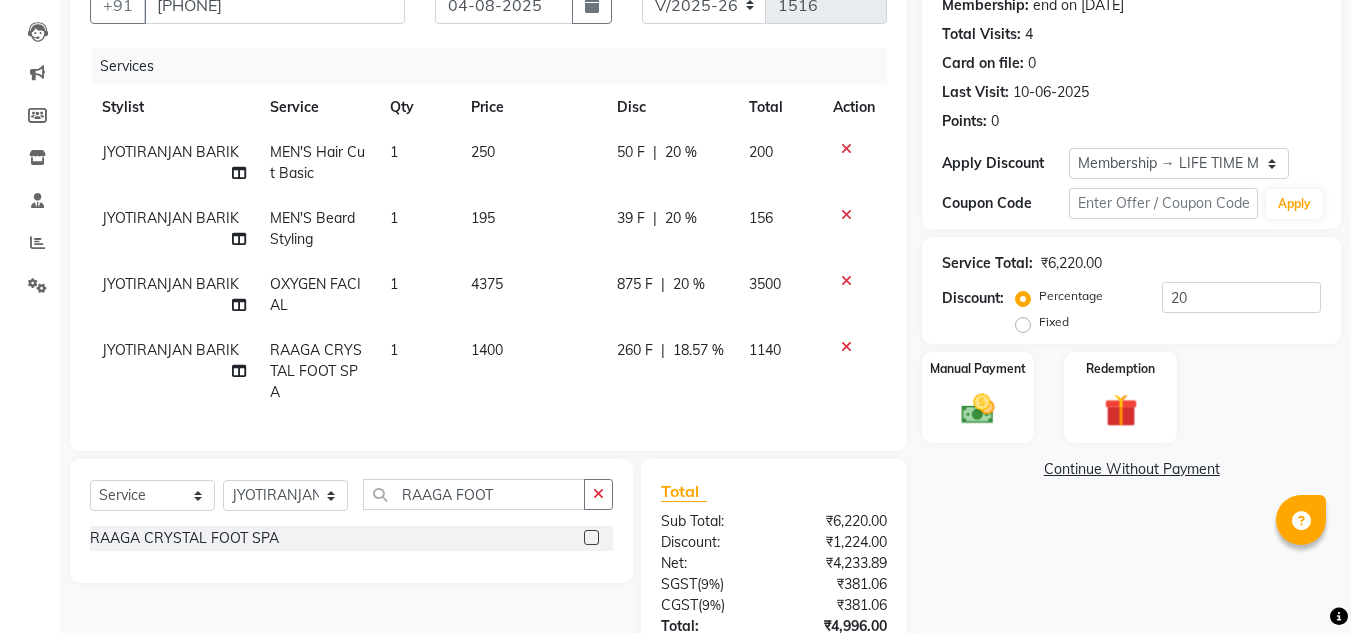 scroll, scrollTop: 365, scrollLeft: 0, axis: vertical 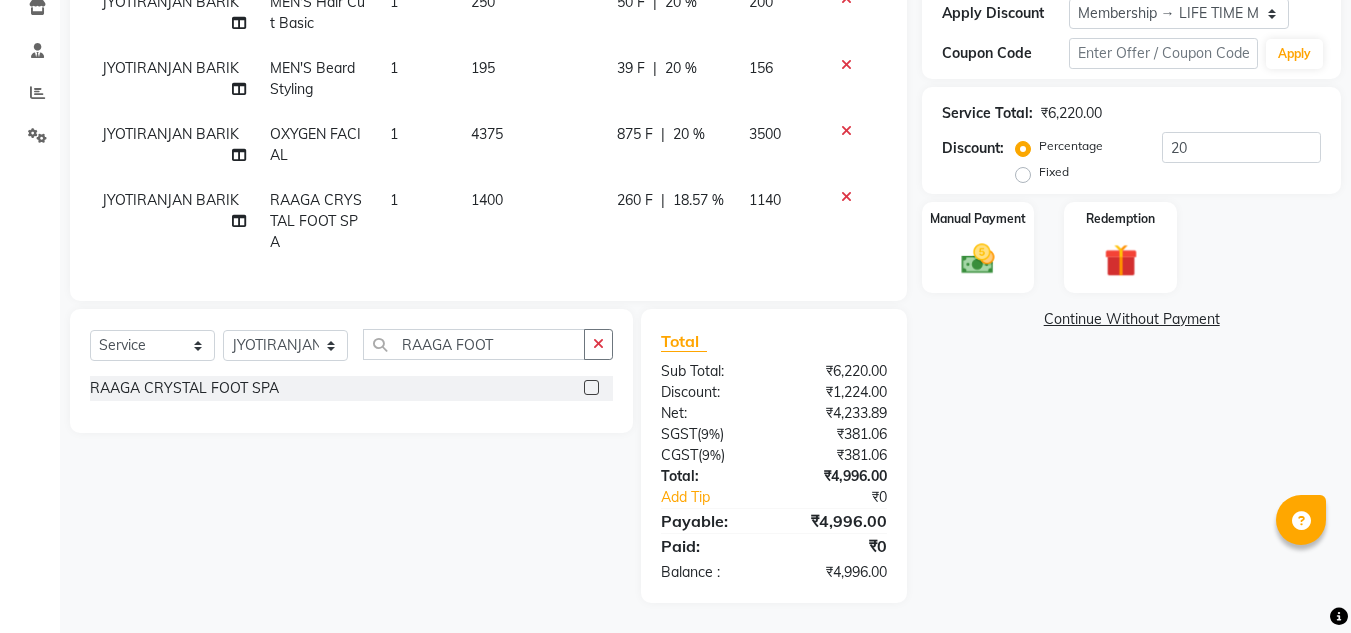 click on "1400" 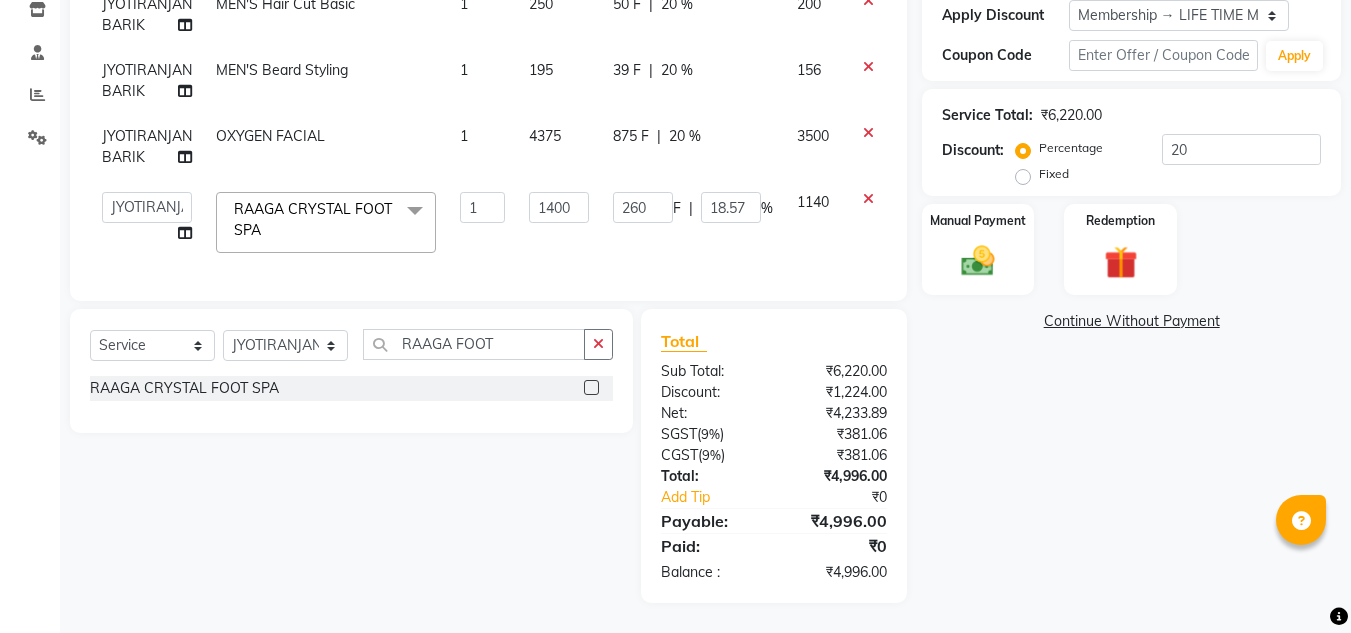 scroll, scrollTop: 363, scrollLeft: 0, axis: vertical 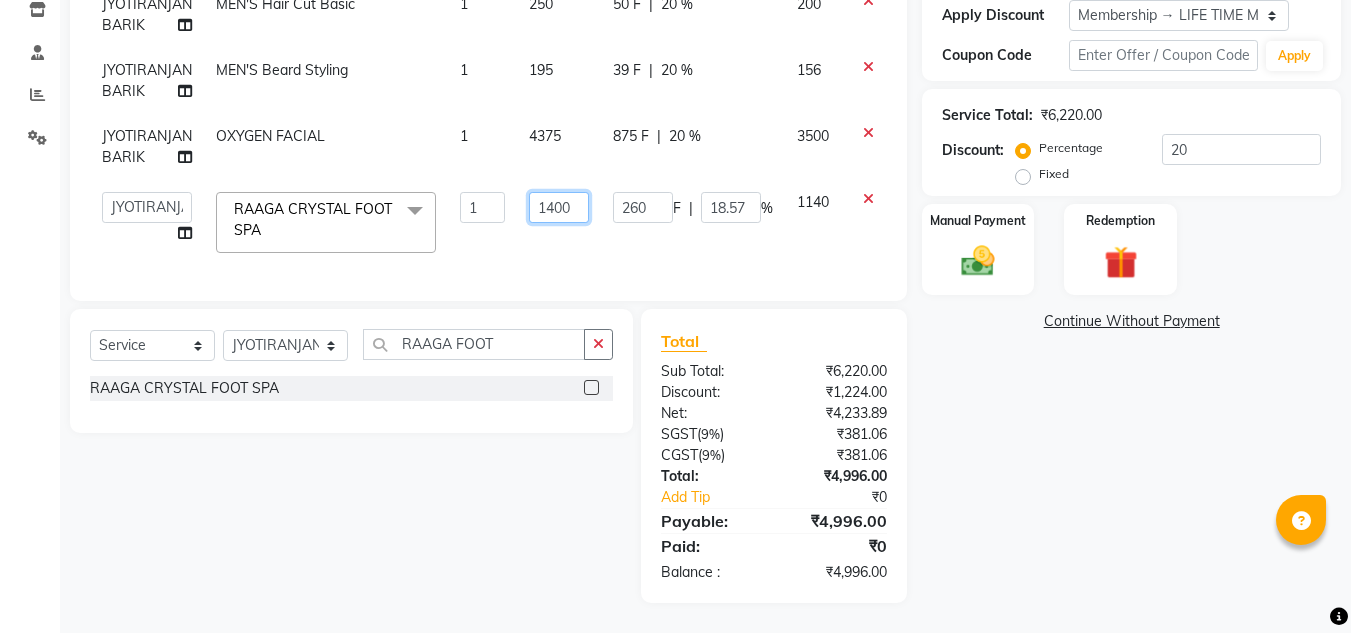 click on "1400" 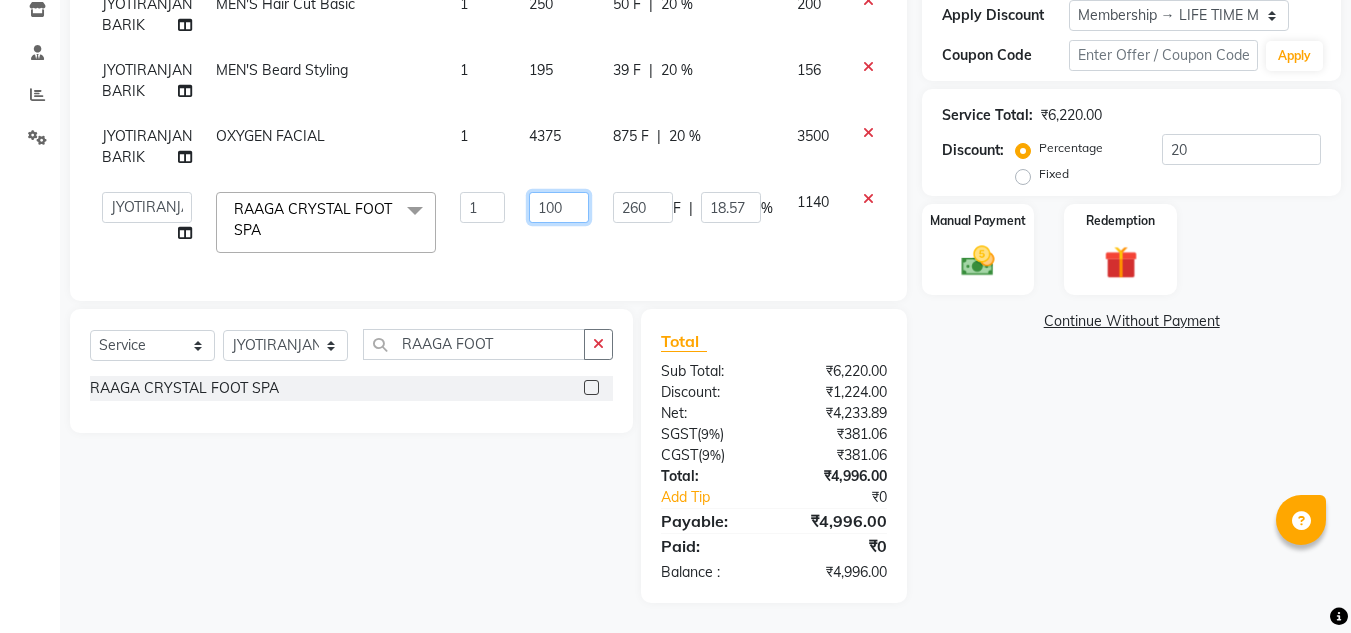 type on "1400" 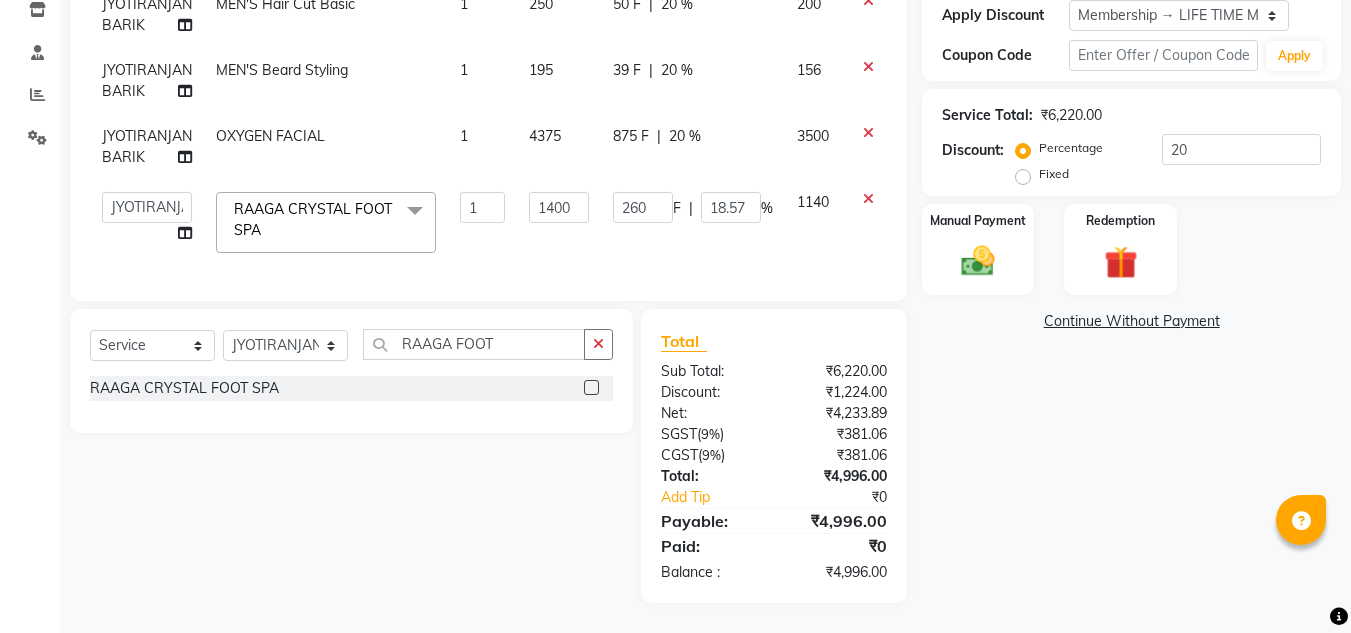 click on "260 F | 18.57 %" 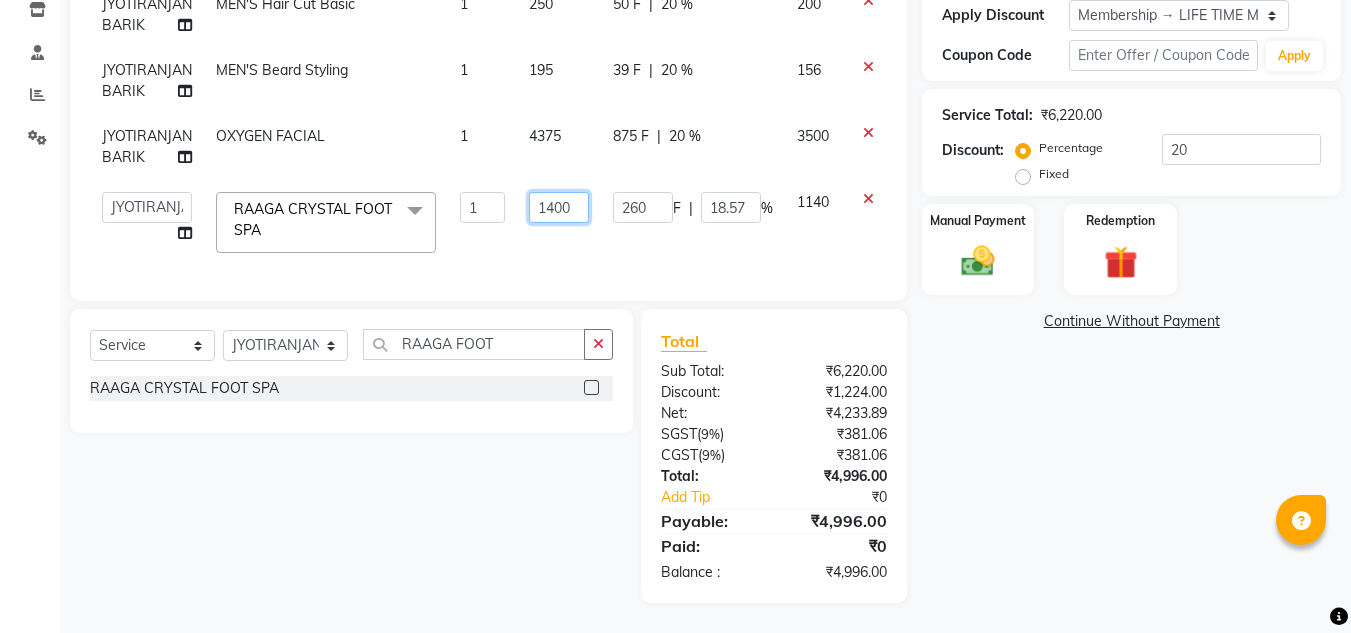 click on "1400" 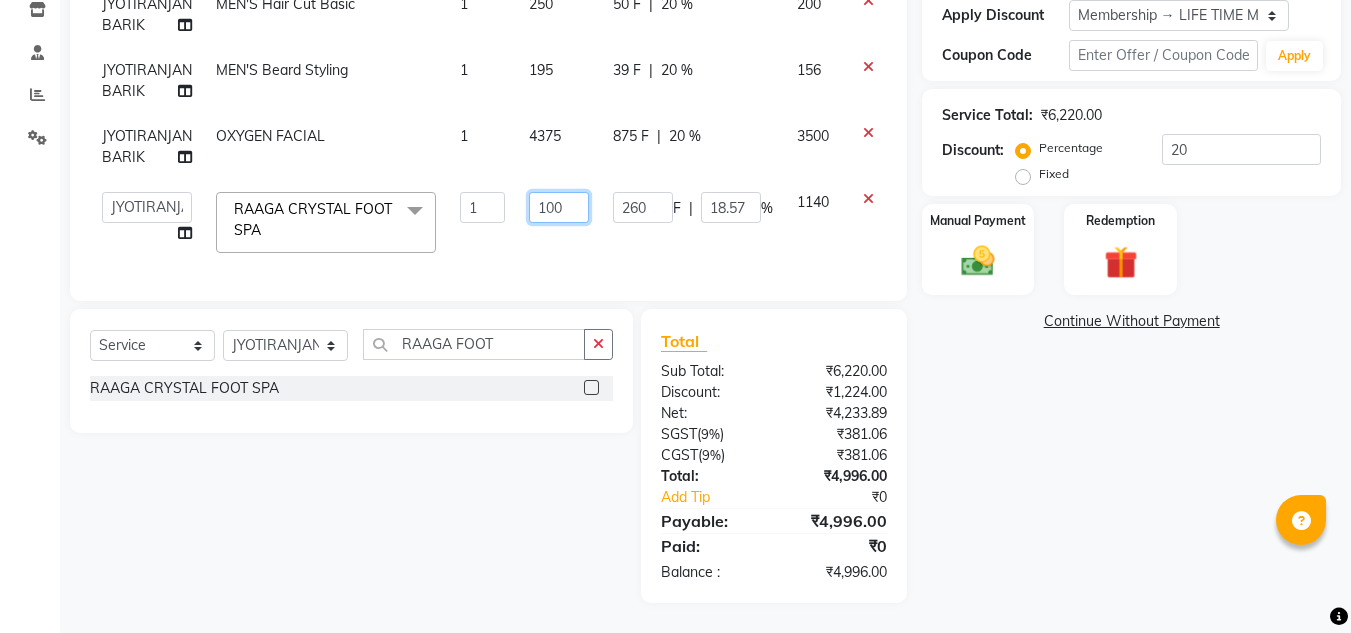 type on "1600" 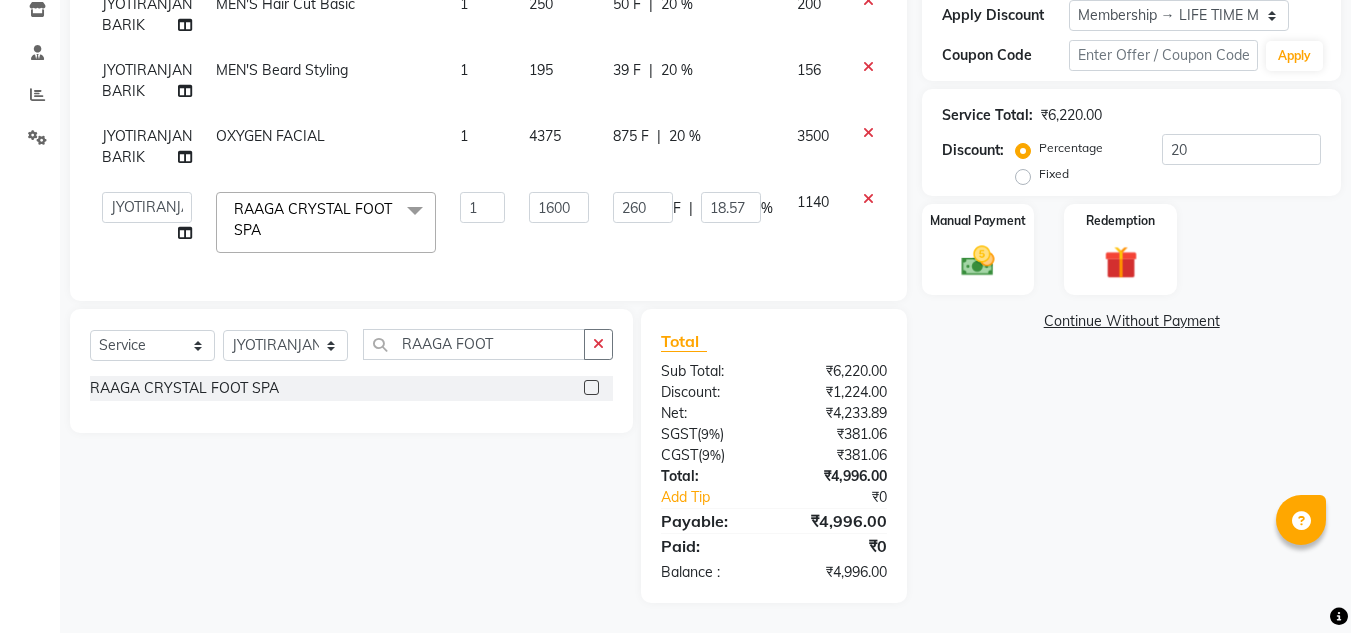 click on "1600" 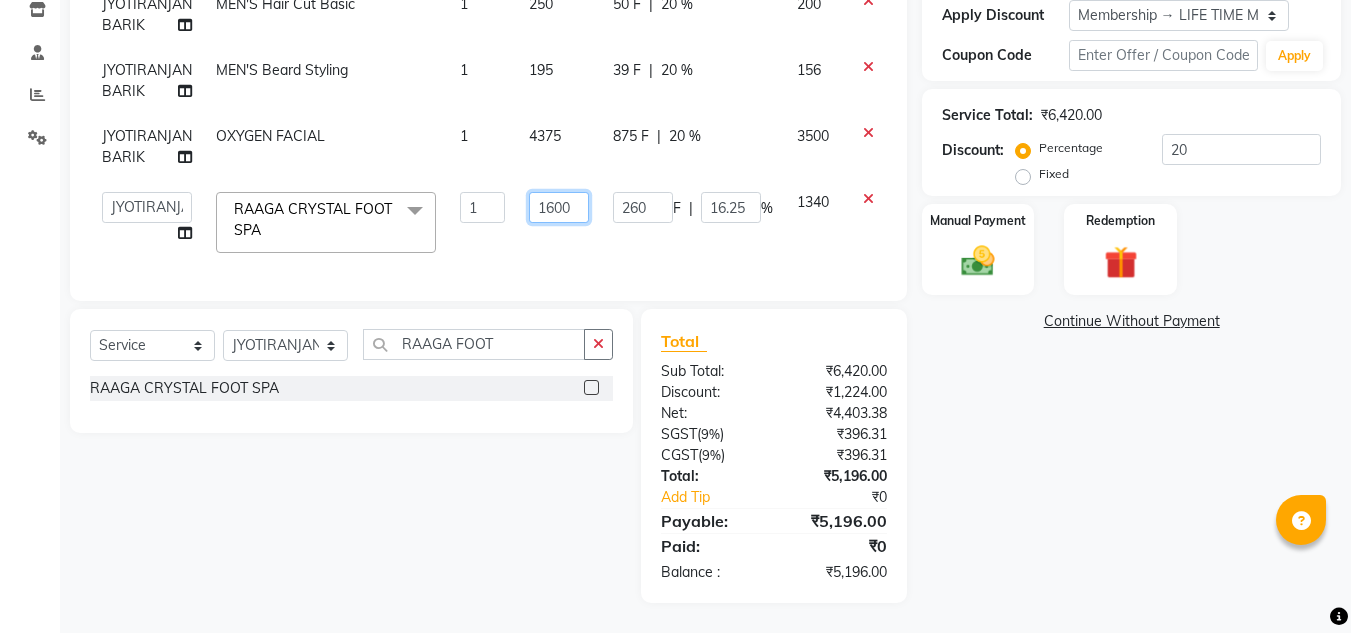 click on "1600" 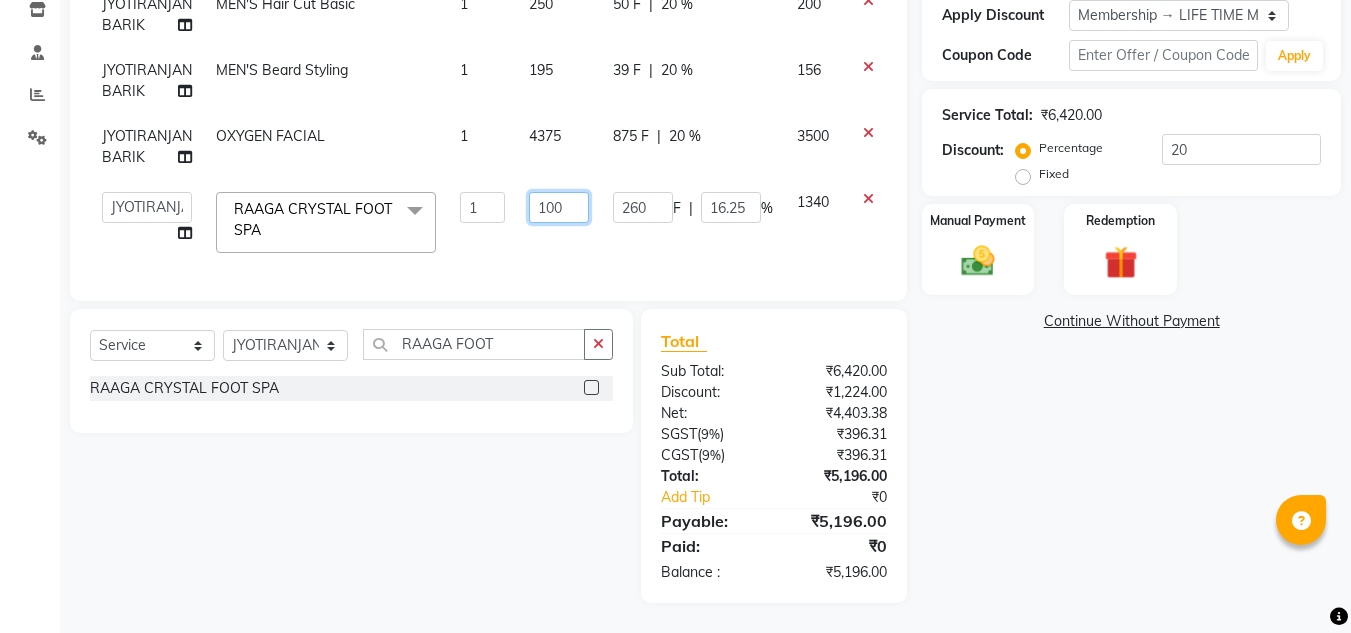 type on "1500" 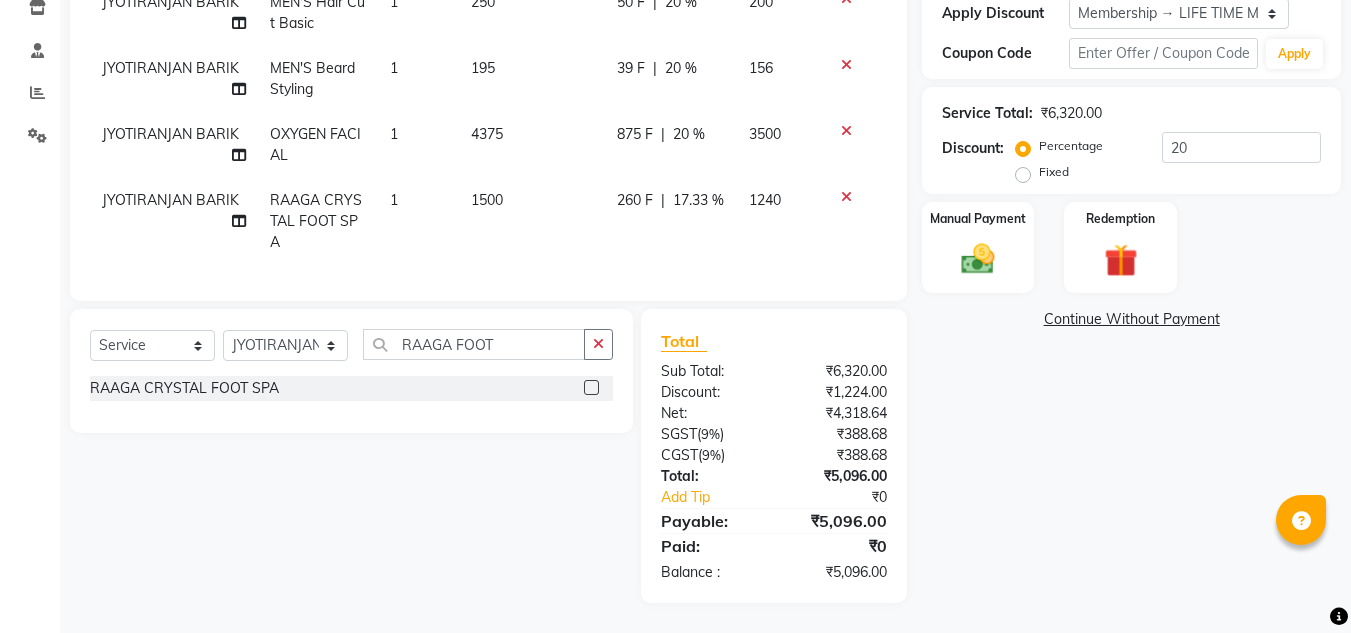 click on "260 F | 17.33 %" 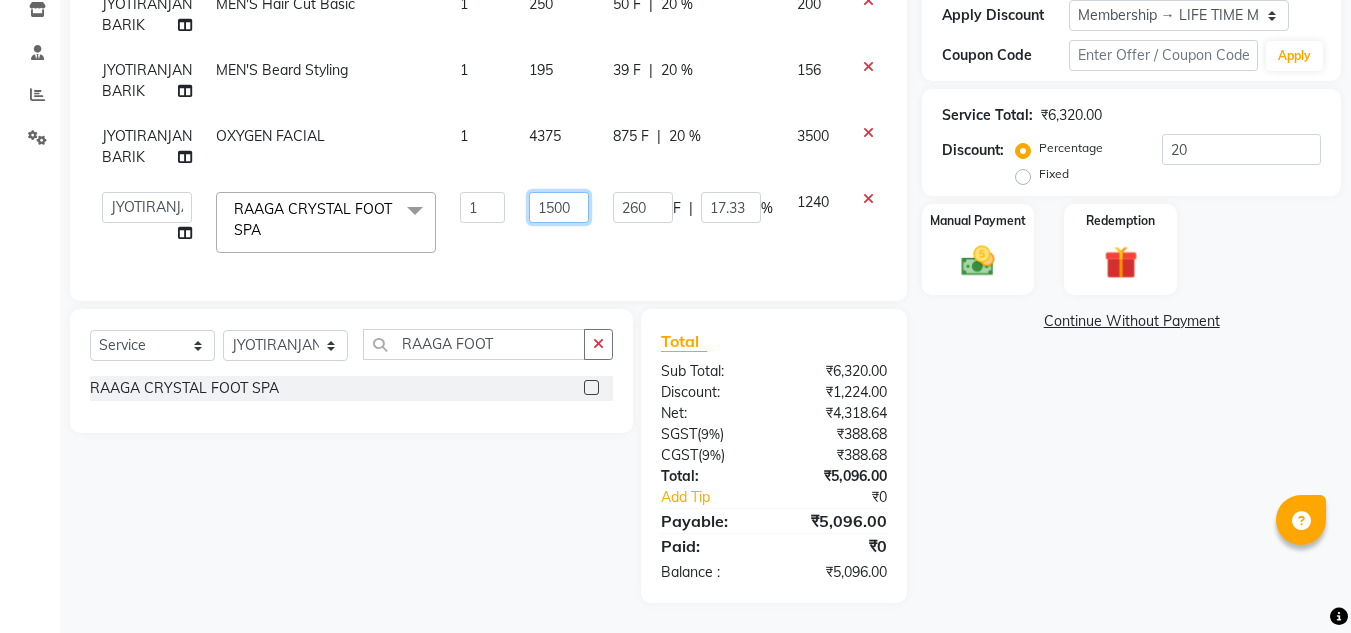 click on "1500" 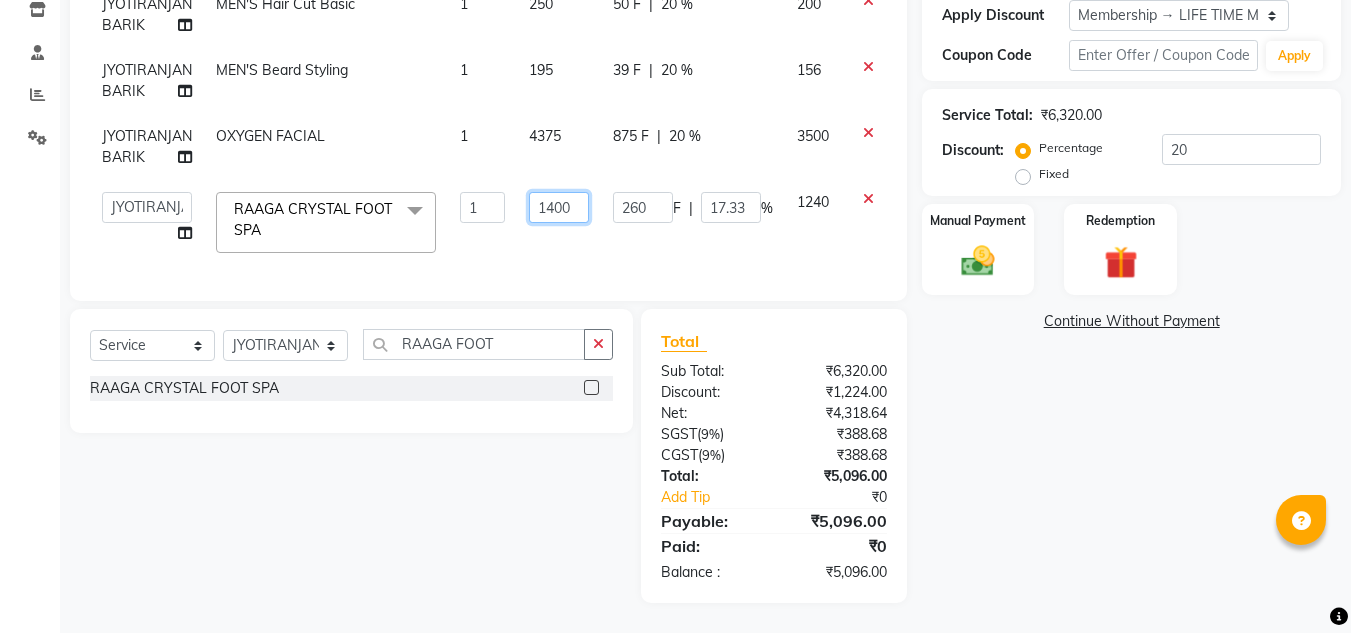 click on "1400" 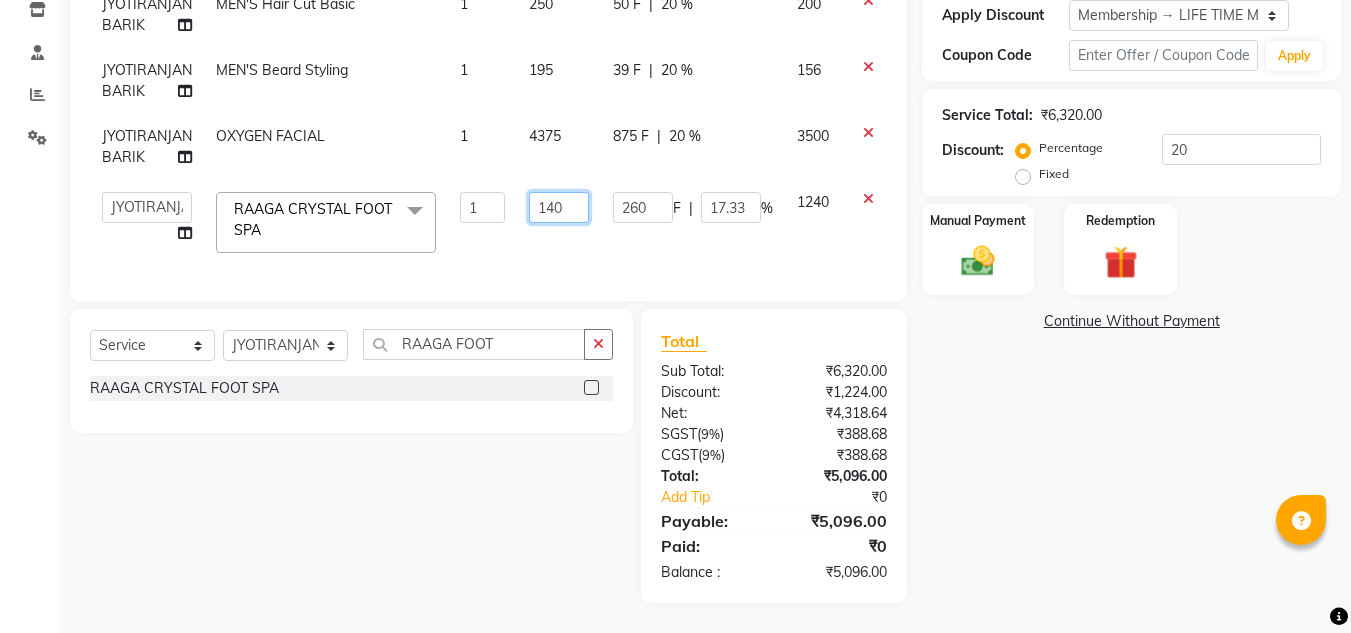 type on "1480" 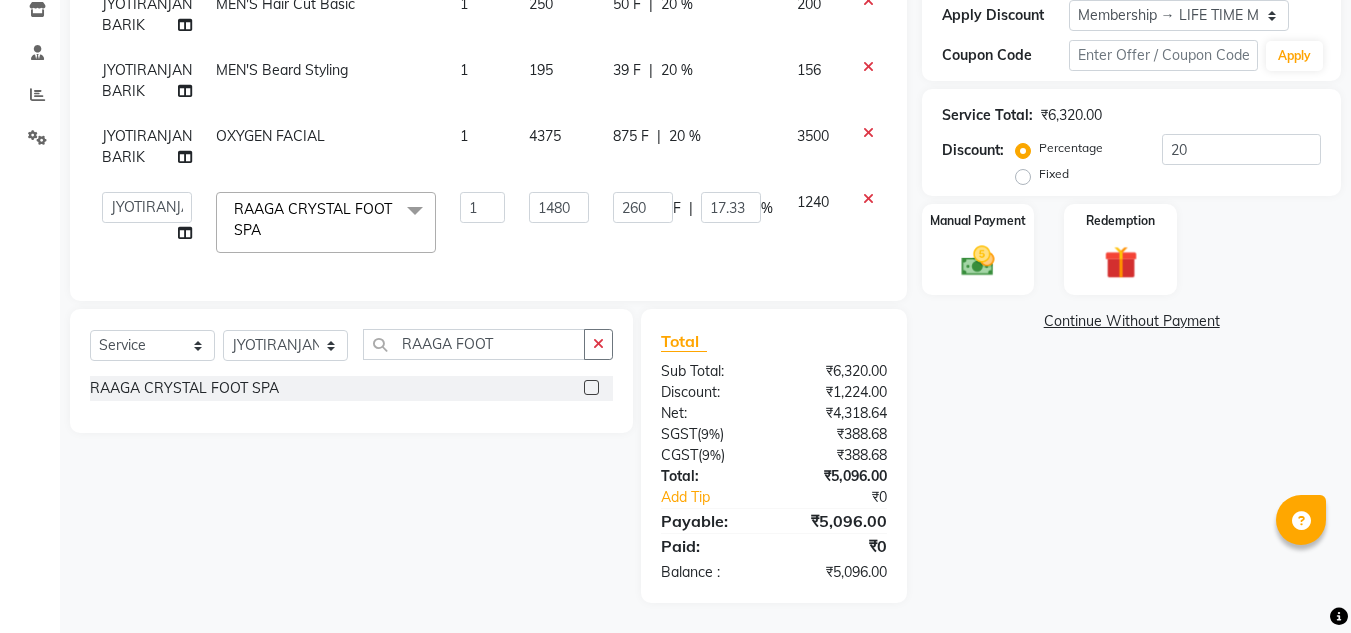 click on "260 F | 17.33 %" 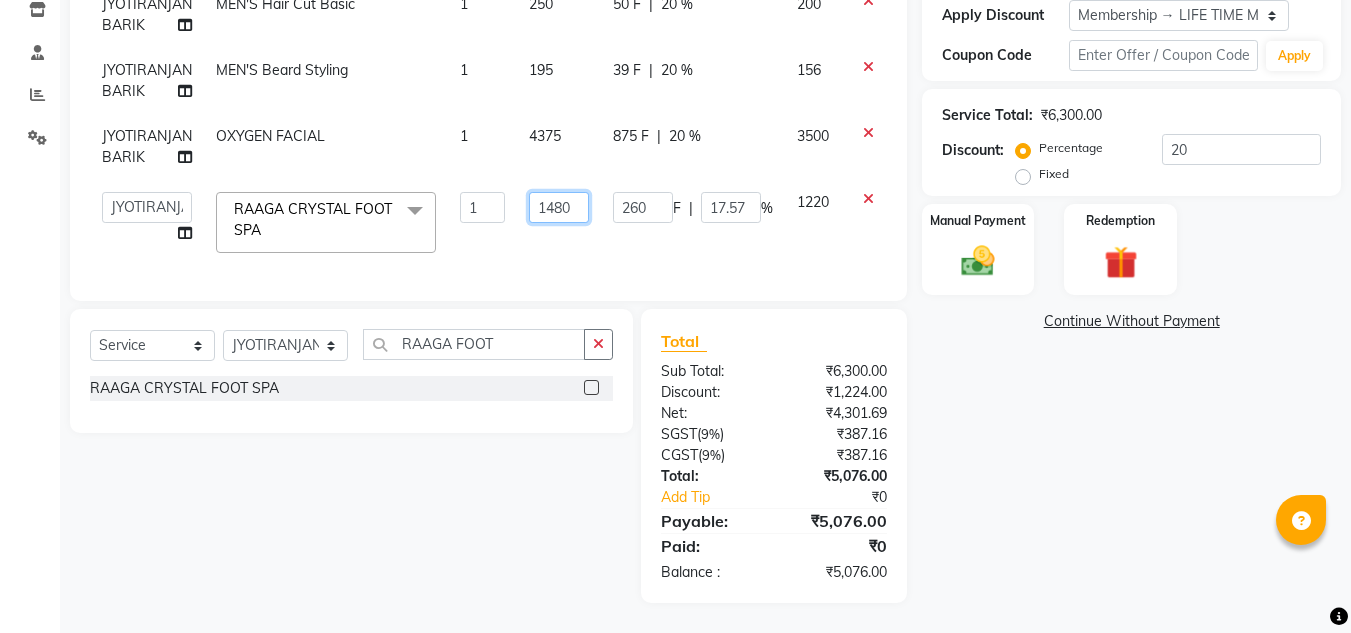 click on "1480" 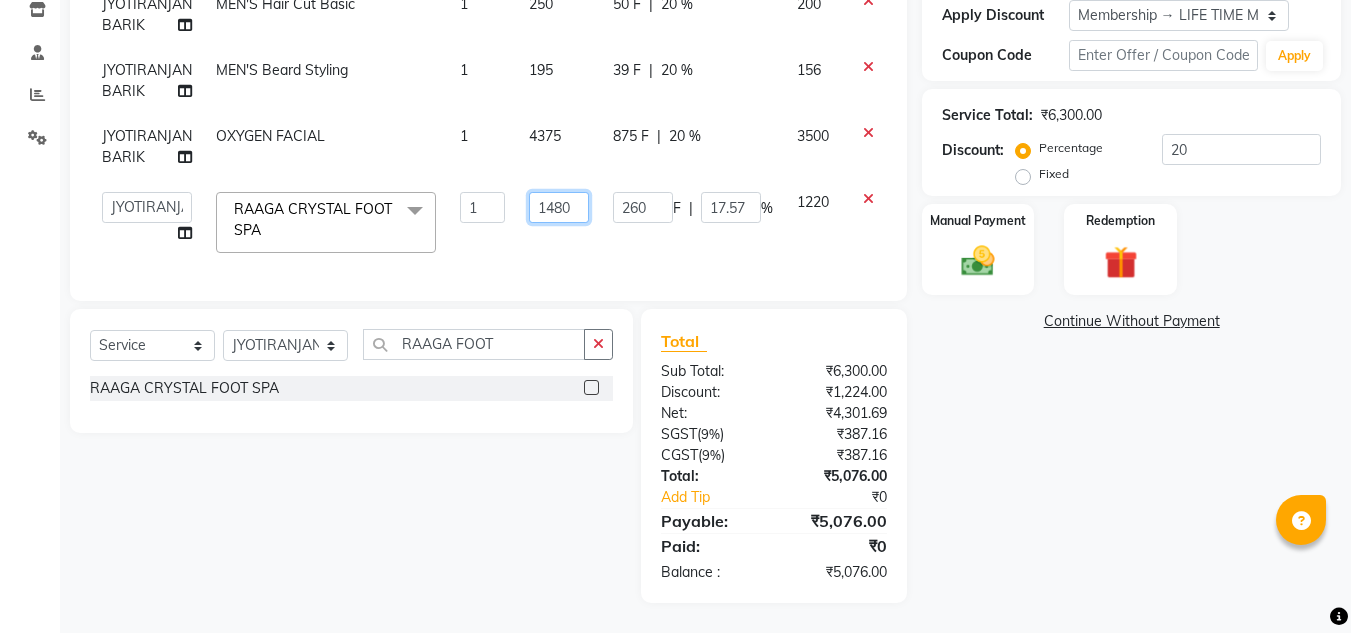 click on "1480" 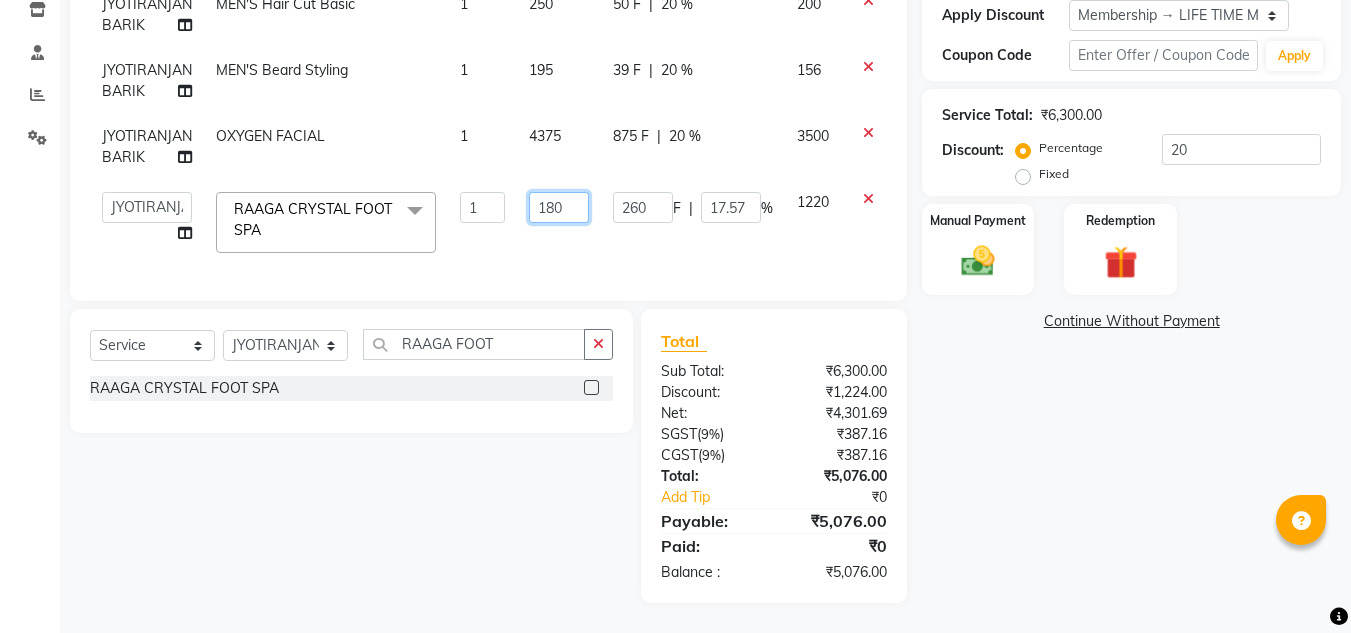 type on "1380" 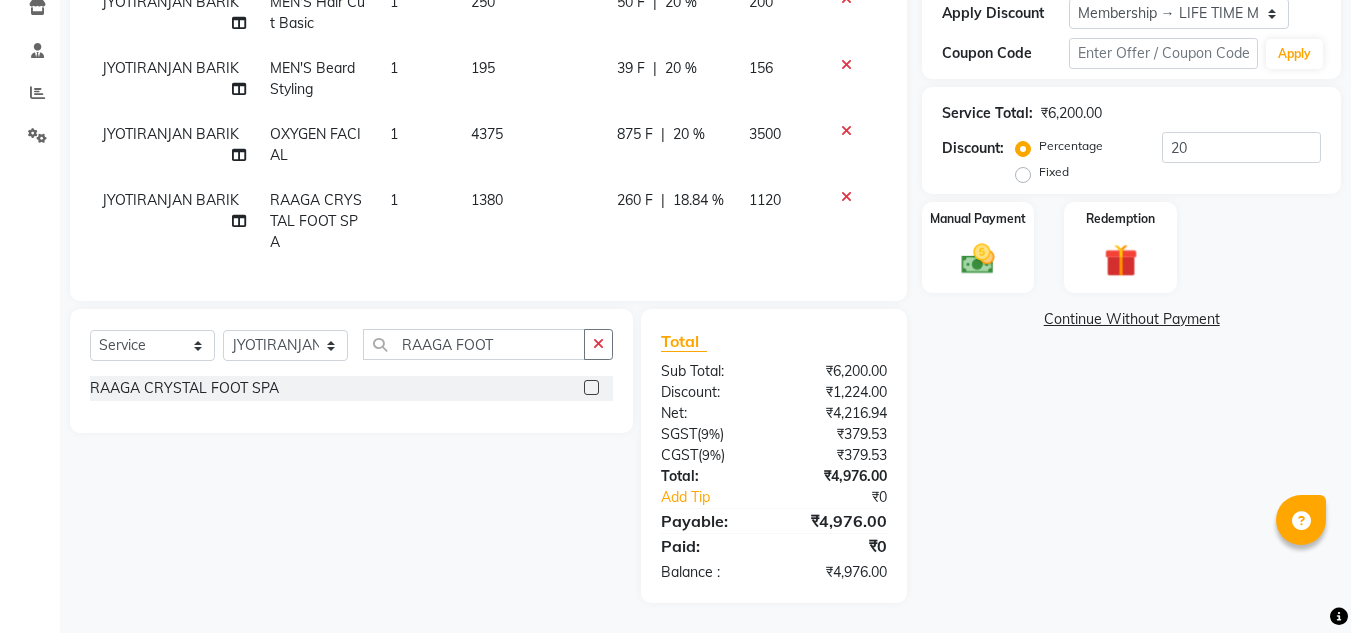 click on "1380" 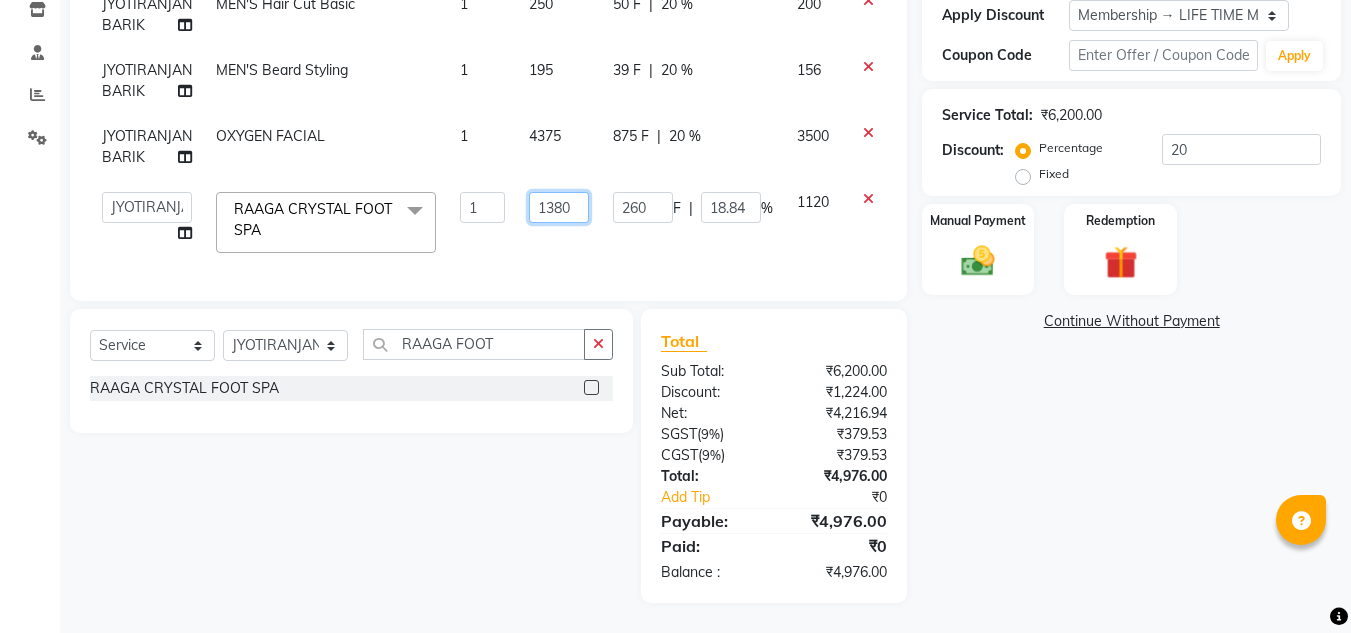 click on "1380" 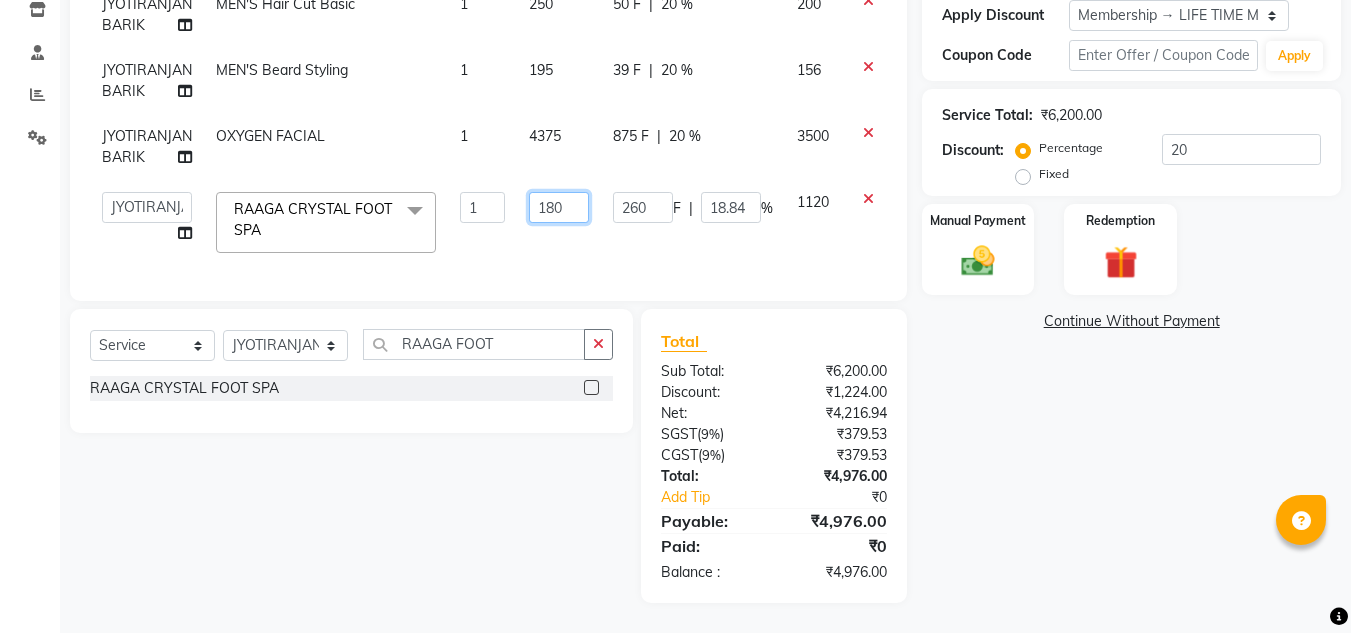 type on "1580" 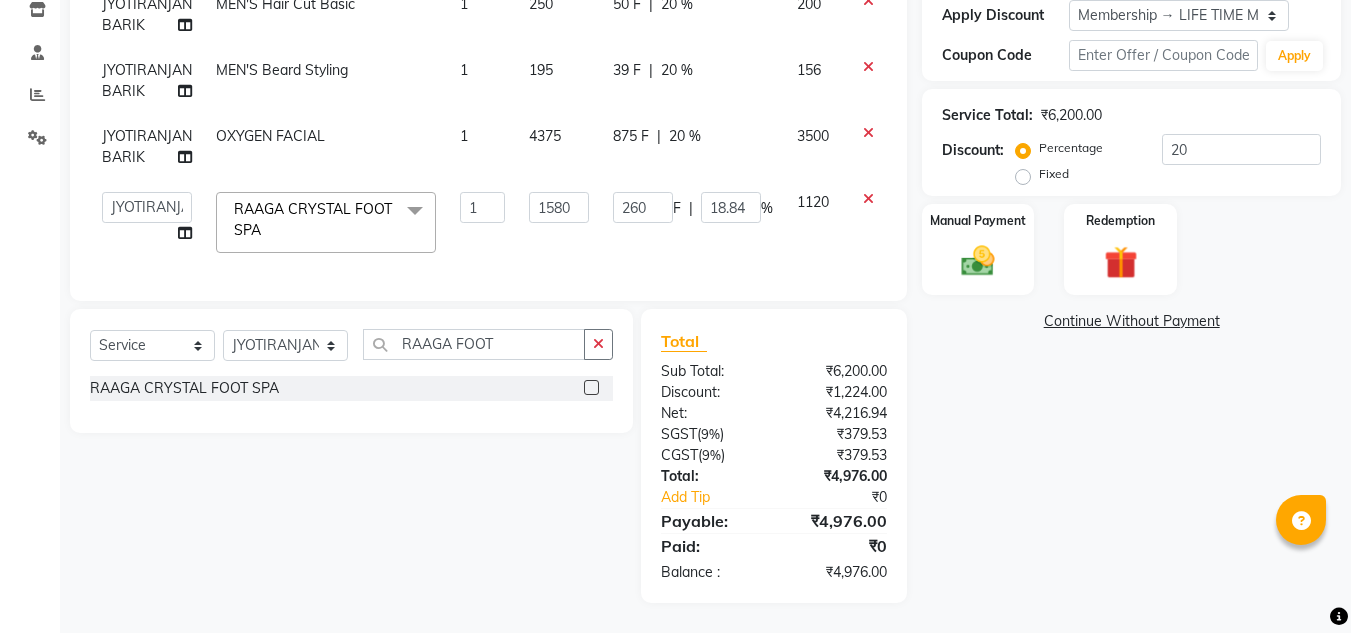 click on "260 F | 18.84 %" 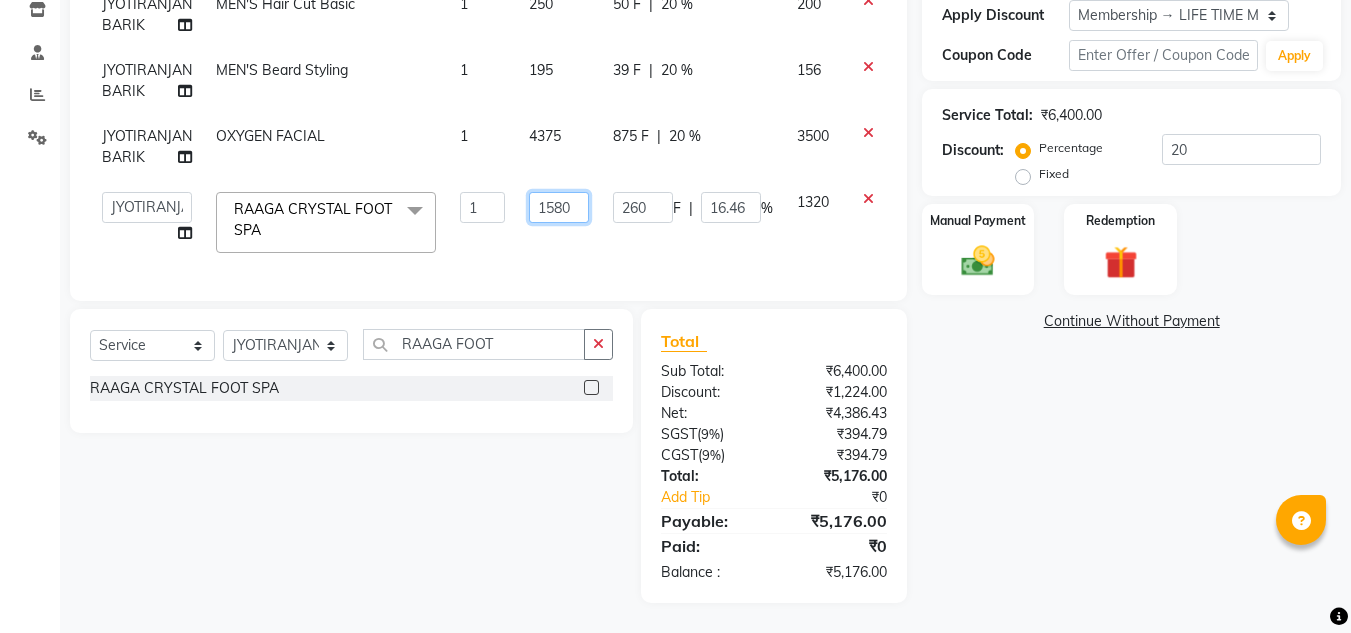 click on "1580" 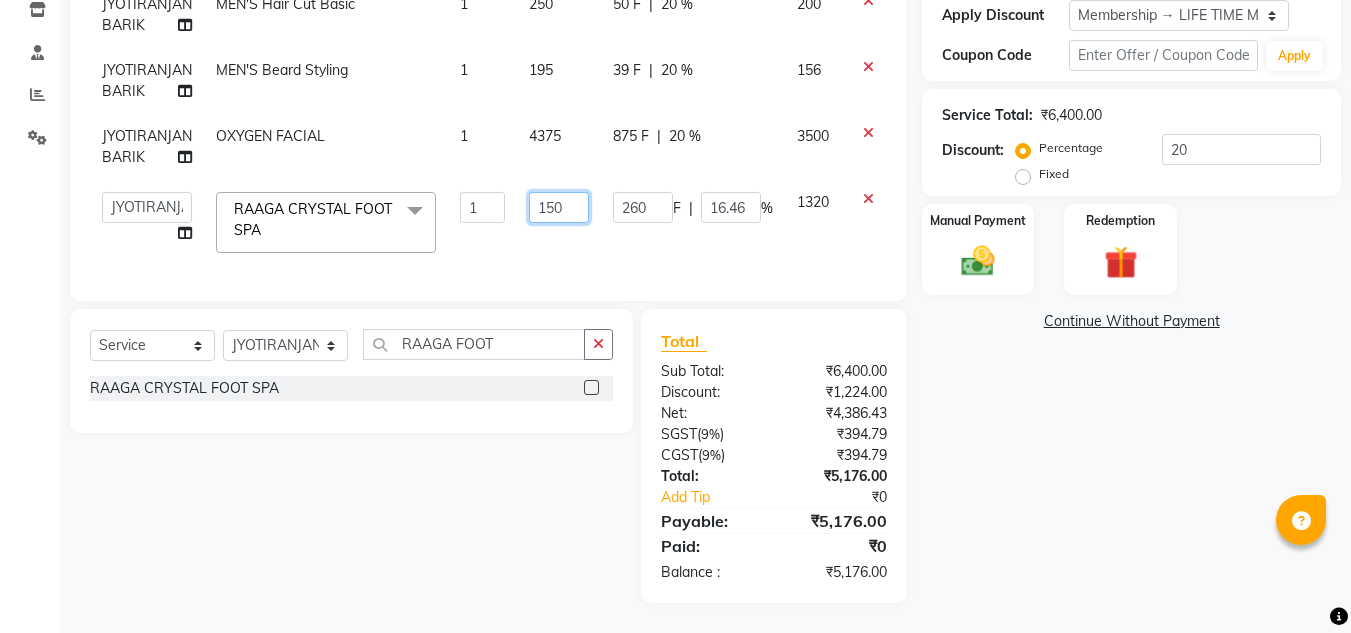 type on "1570" 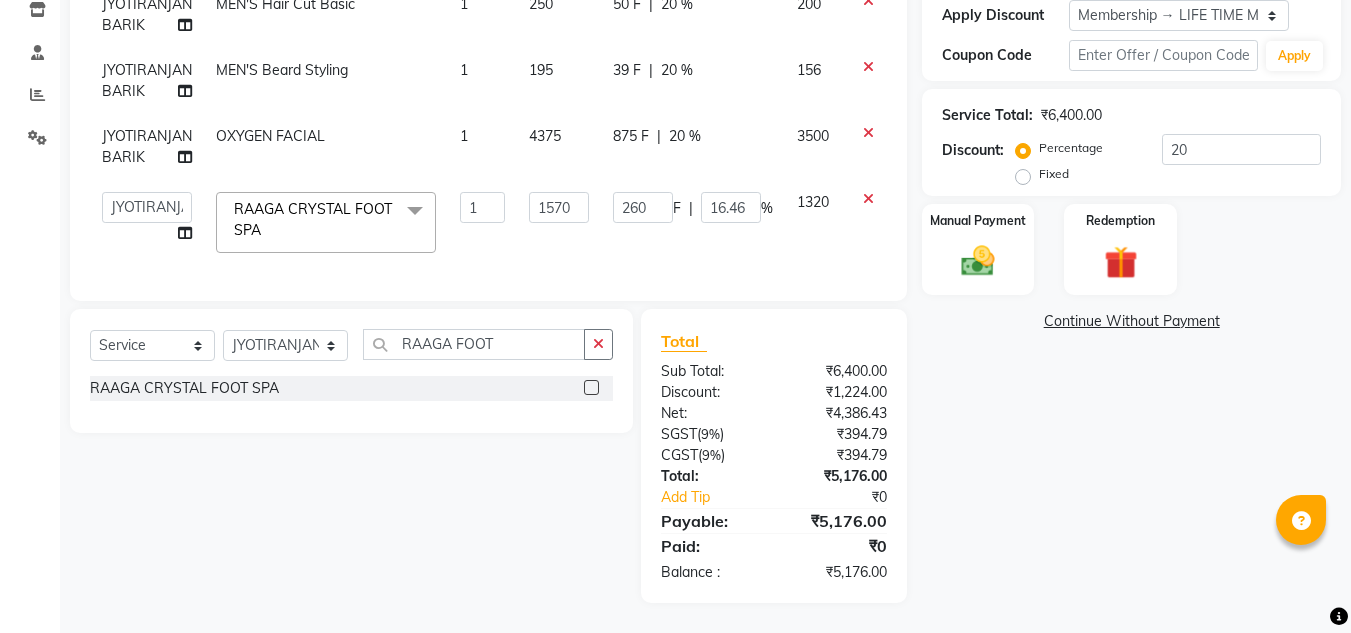 click on "[FIRST] [LAST]   [FIRST] [LAST]   [FIRST] [LAST]   [FIRST]   [FIRST] [LAST]   Manager   [FIRST]   [FIRST] [LAST]   [FIRST] [LAST]   [FIRST] [LAST]   [FIRST]   [FIRST] [LAST]   [FIRST]   [FIRST] [LAST]   [FIRST] [LAST]   [FIRST] [LAST]  [PRODUCT]   x CLEANUP - [PRODUCT] CLEAN UP(30MIN)(DRY SKIN) CLEANUP - [PRODUCT] HERBAL FACE CLEAN UP(30MIN) CLEANUP - [PRODUCT] CLEAN UP(OILY SKIN) CLEANUP - [PRODUCT] WHITENING CLEAN UP CLEANUP - [PRODUCT] CLEAN UP LADIES ROOT TOUCH UP (2.5 ) INCH AMMONIE FREE EYE TREATMENT NECK FULL POLISHING REGULAR SHAMPOO WITH BLAST DRY MID REGULAR SHAMPOO WITH BLAST DRY LONG REGULAR SHAMPOO WITH BLAST DRY SHORT K9 BOTOX SHAMPOO [PRODUCT] INSTA FAIR FACIAL FULL HAND POLISHING LOWER LIP BLEACH - FULL FACE BLEACH BLEACH - FULL ARMS BLEACH - HALF ARMS BLEACH - UNDER ARMS BLEACH - FULL LEG BLEACH - HALF LEG BLEACH - FEET BLEACH - HALF FRONT/BACK BLEACH - FULL FRONT/BACK BLEACH - FULL BODY DETAN [PRODUCT] - FULL FACE DETAN DETAN [PRODUCT] - HALF ARMS DETAN DETAN [PRODUCT] - FULL ARMS DETAN GOLD FACIAL" 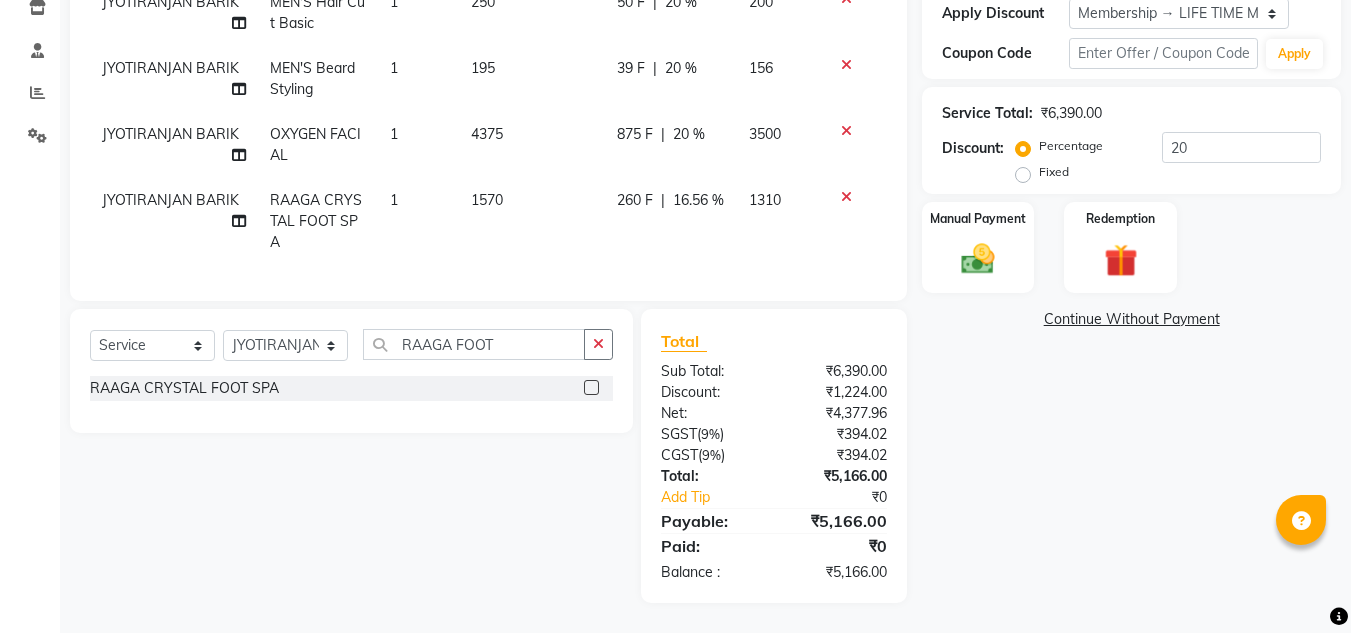 click on "1570" 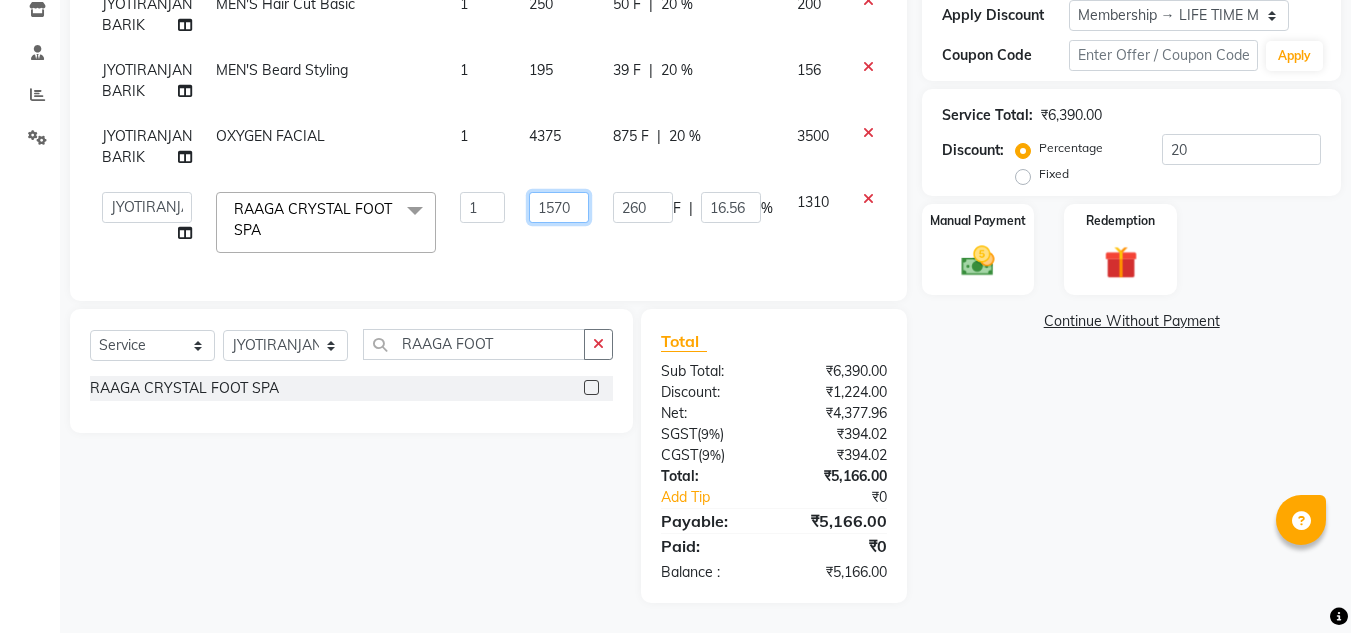 click on "1570" 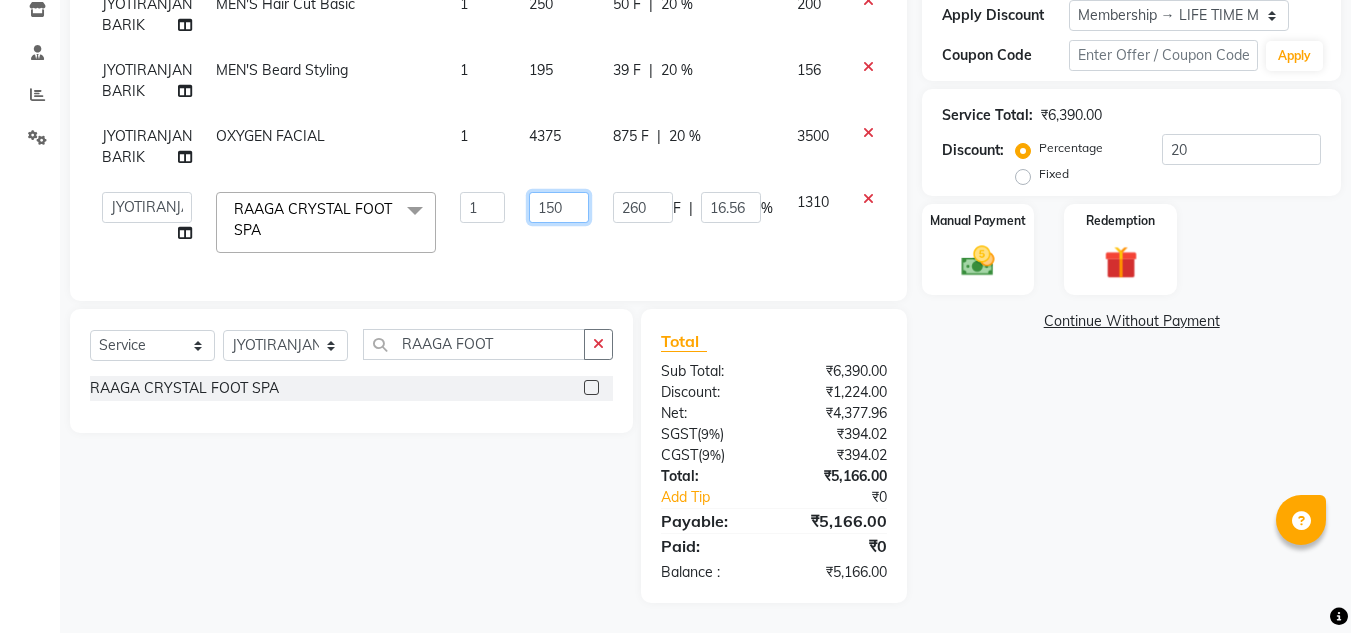 type on "1560" 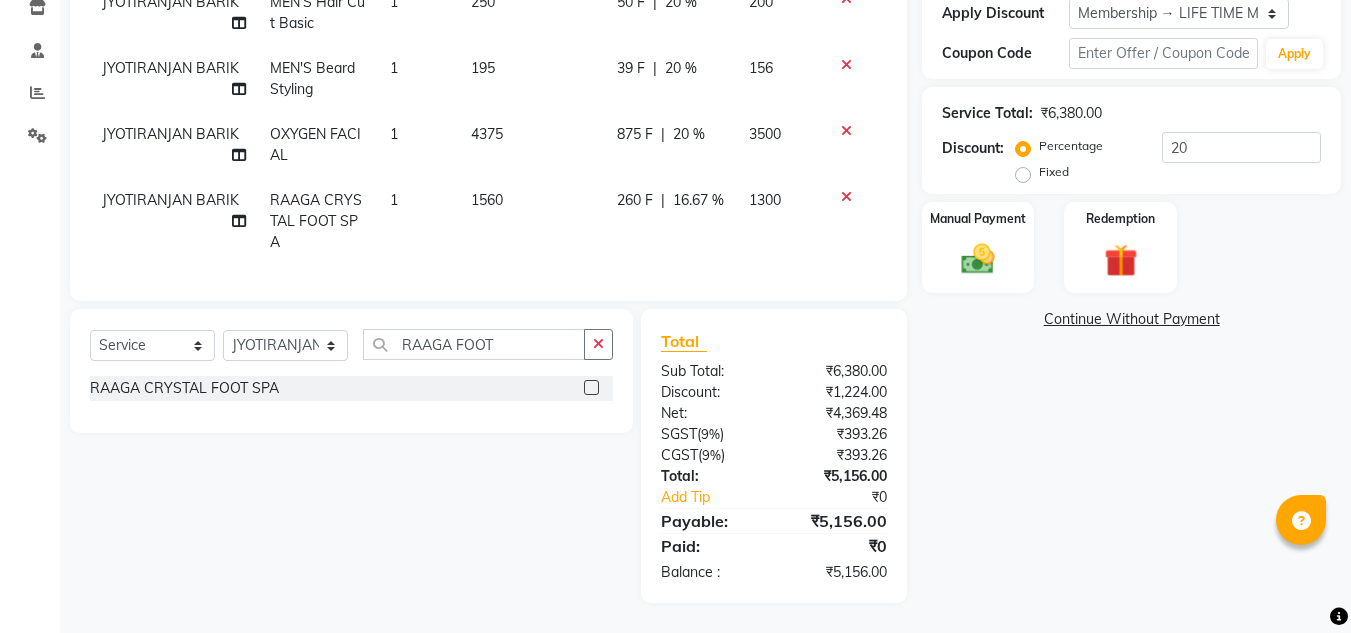 click on "260 F | 16.67 %" 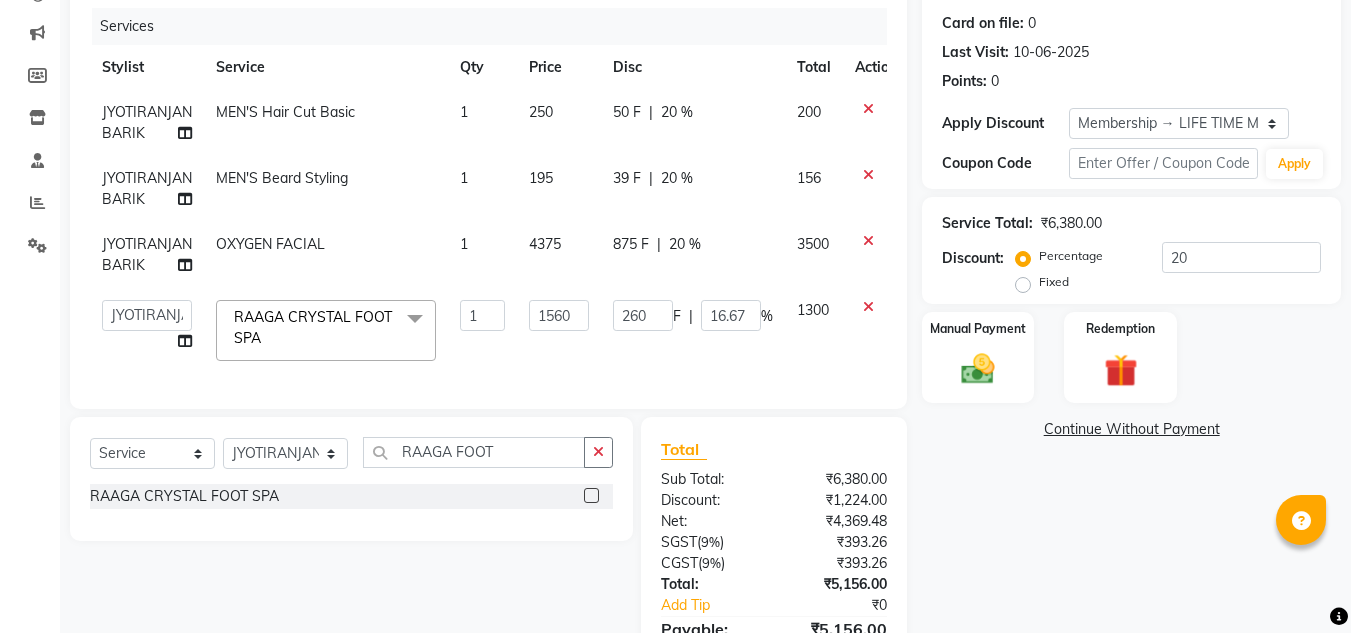scroll, scrollTop: 300, scrollLeft: 0, axis: vertical 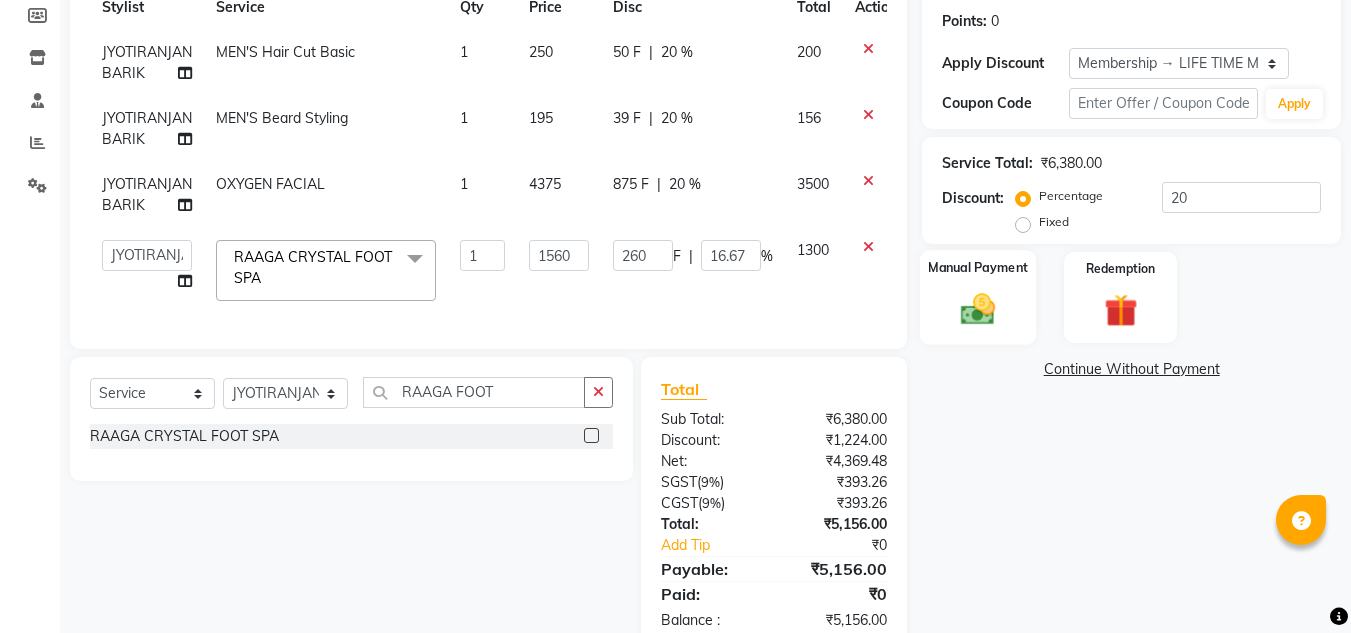 click 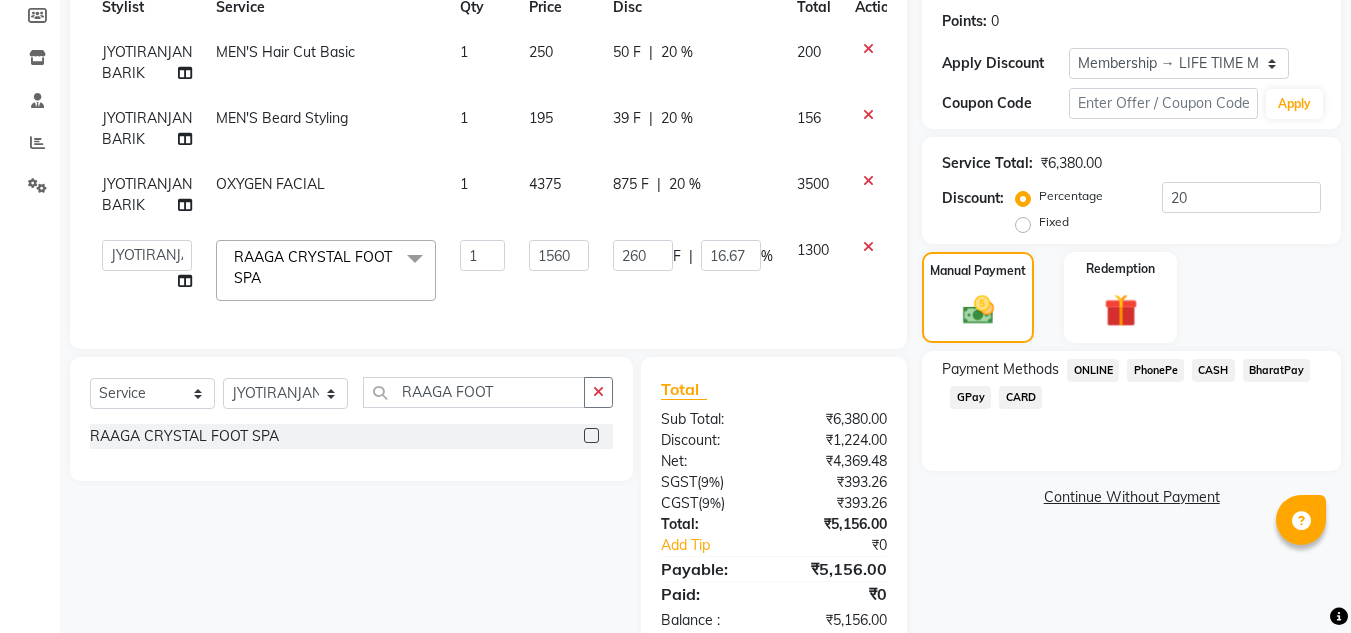 scroll, scrollTop: 363, scrollLeft: 0, axis: vertical 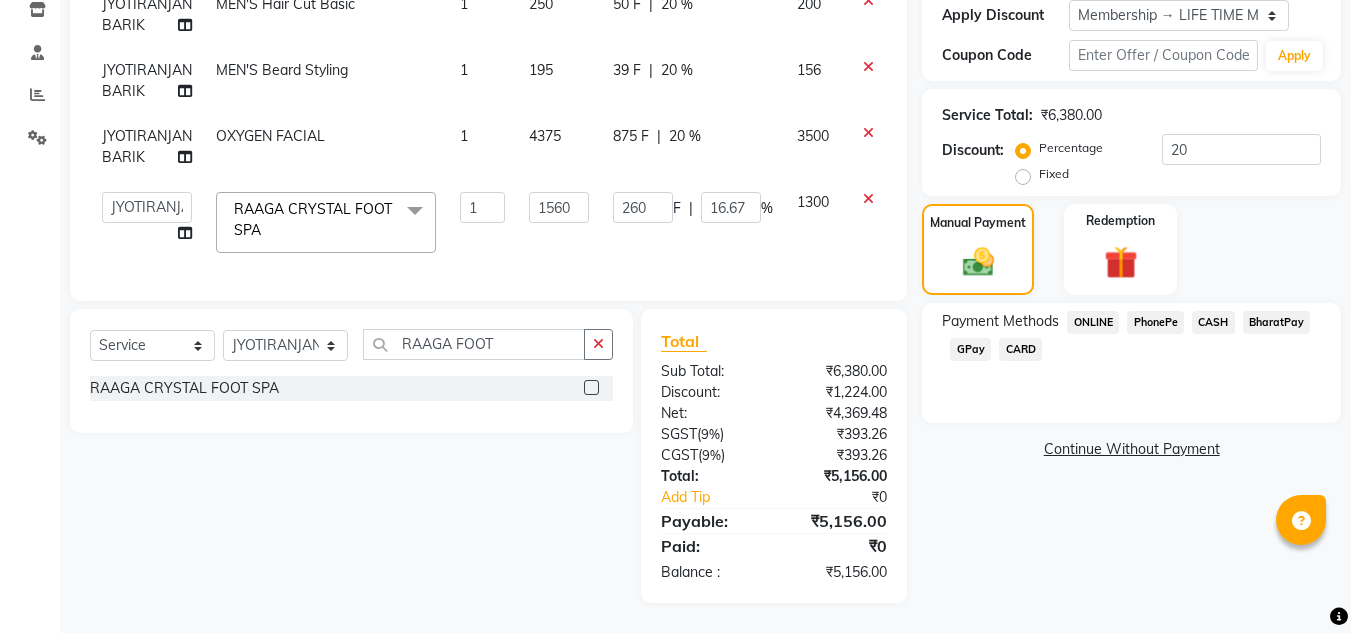 click on "PhonePe" 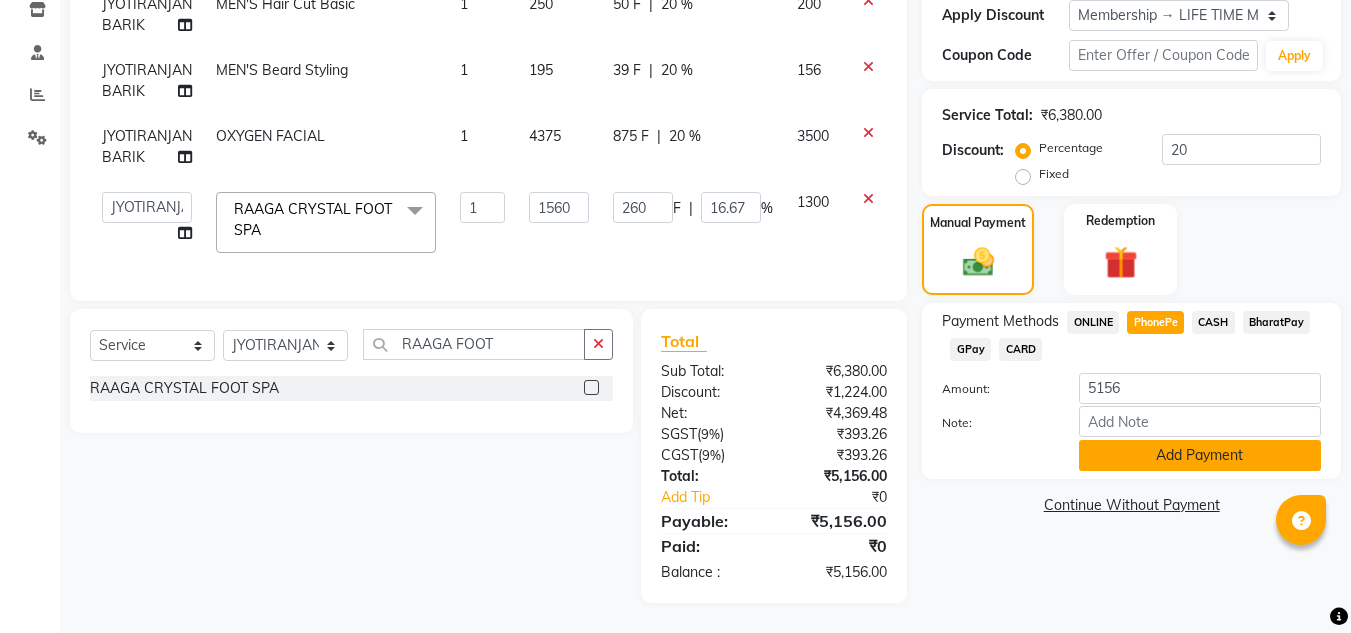 click on "Add Payment" 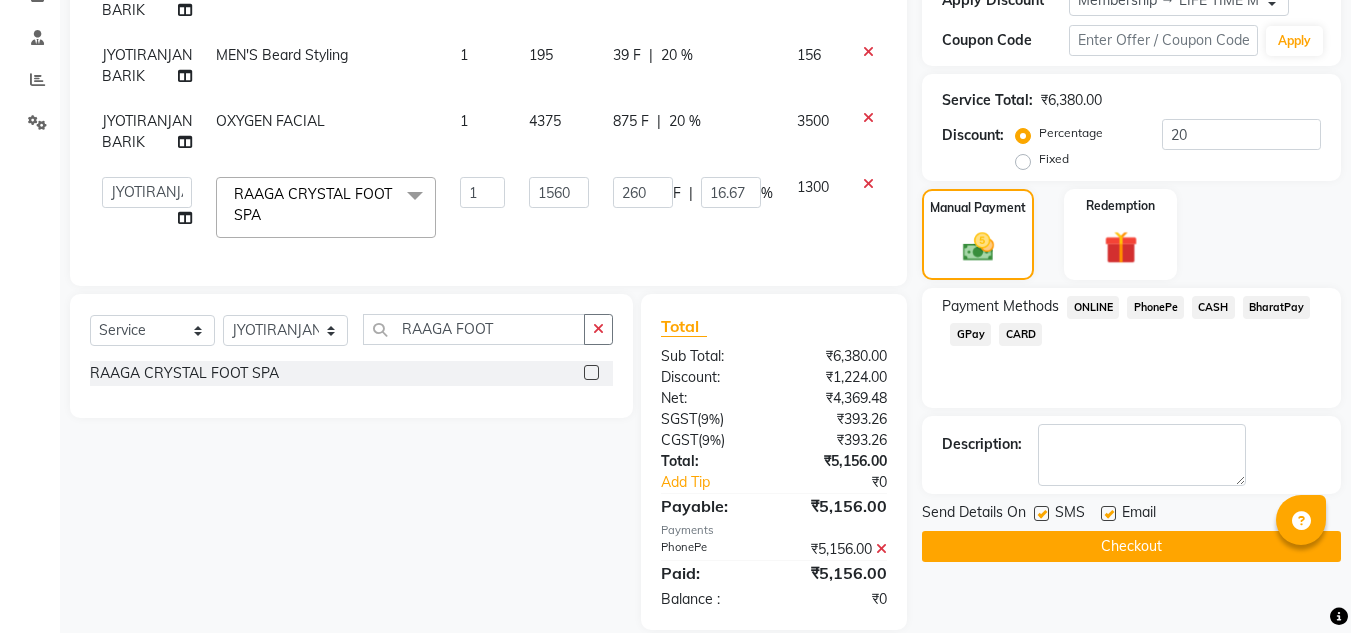 scroll, scrollTop: 525, scrollLeft: 0, axis: vertical 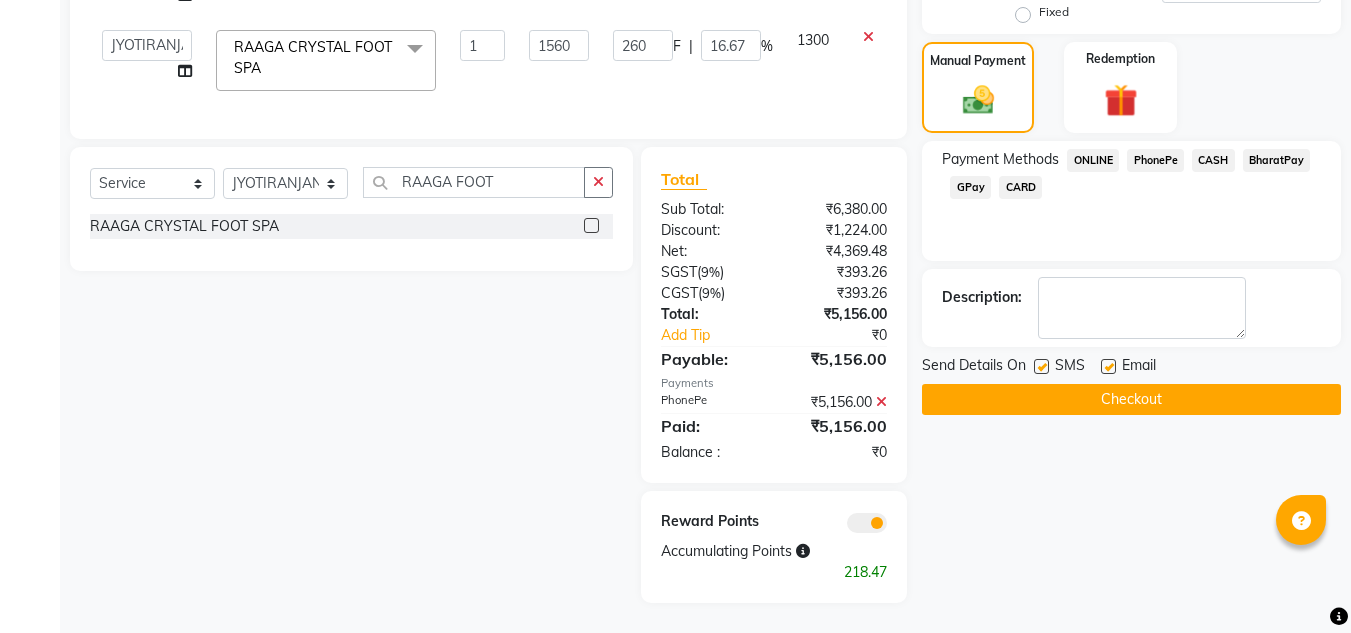 click on "Checkout" 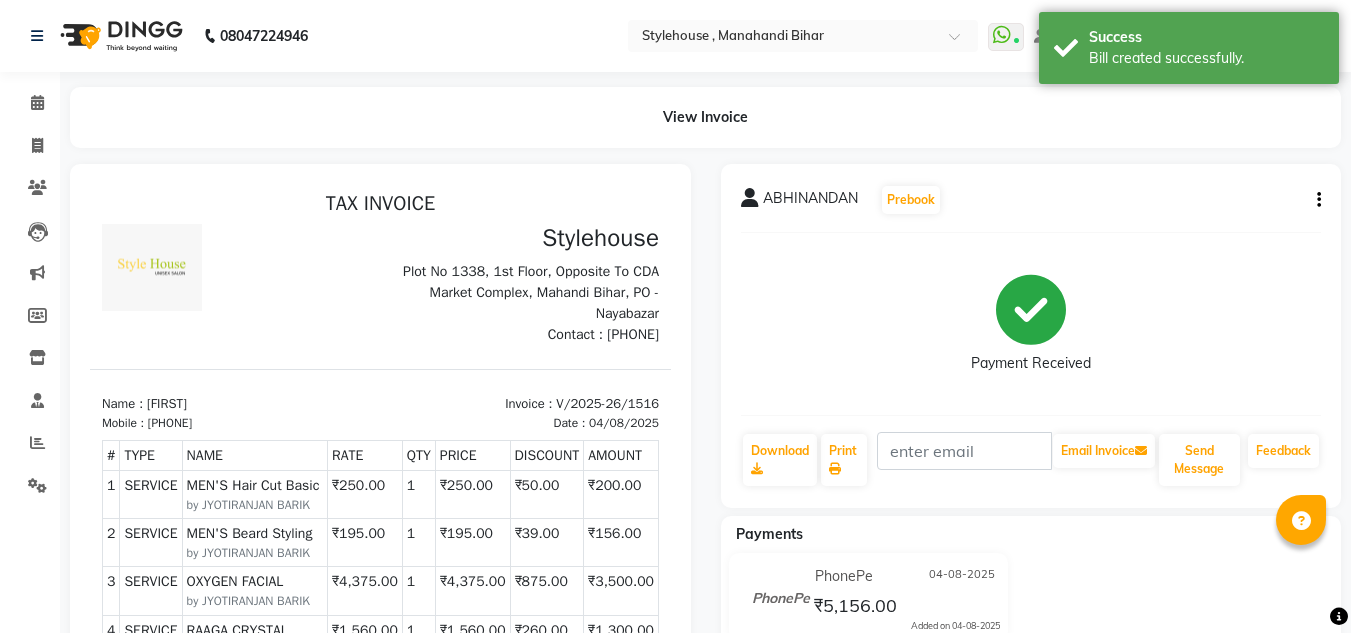 scroll, scrollTop: 0, scrollLeft: 0, axis: both 